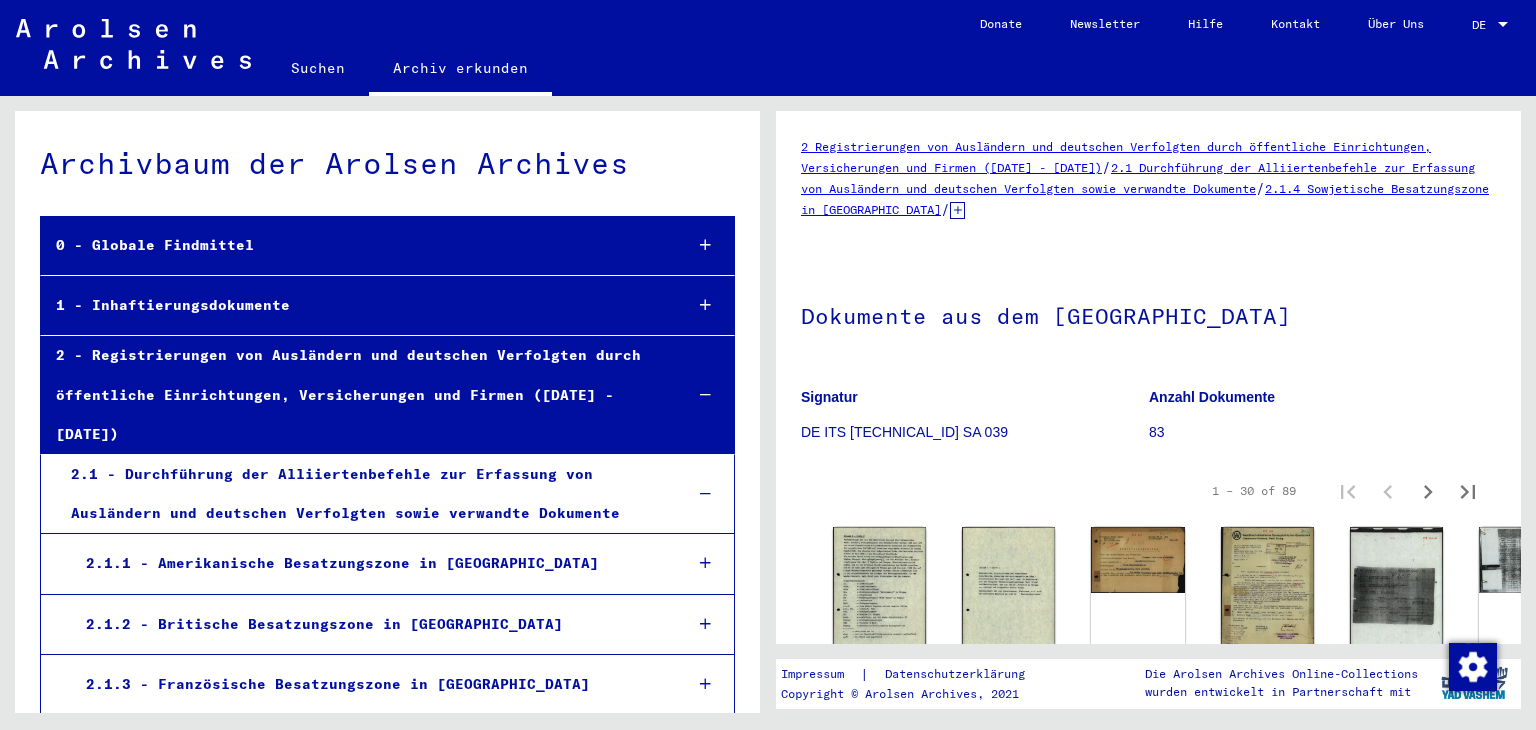 scroll, scrollTop: 0, scrollLeft: 0, axis: both 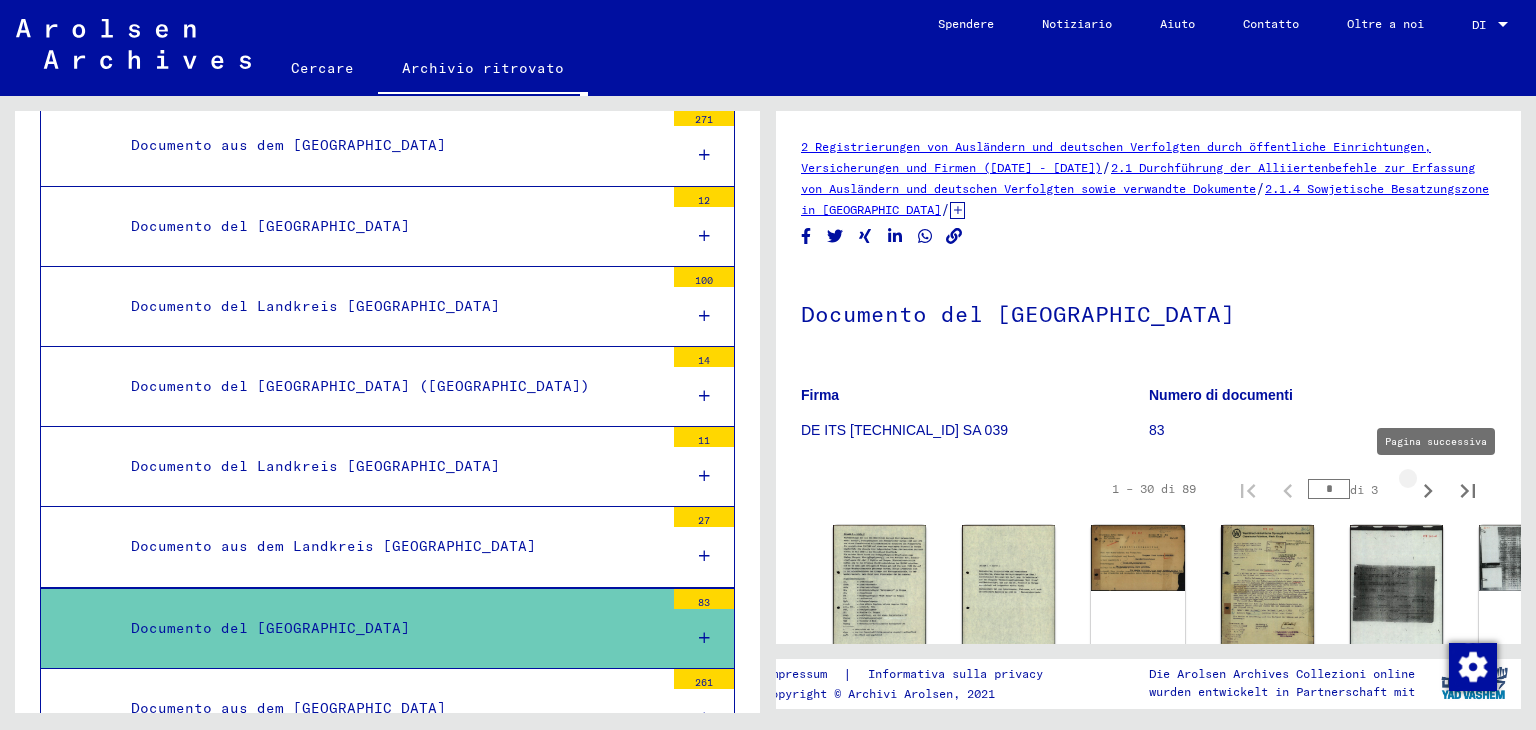click 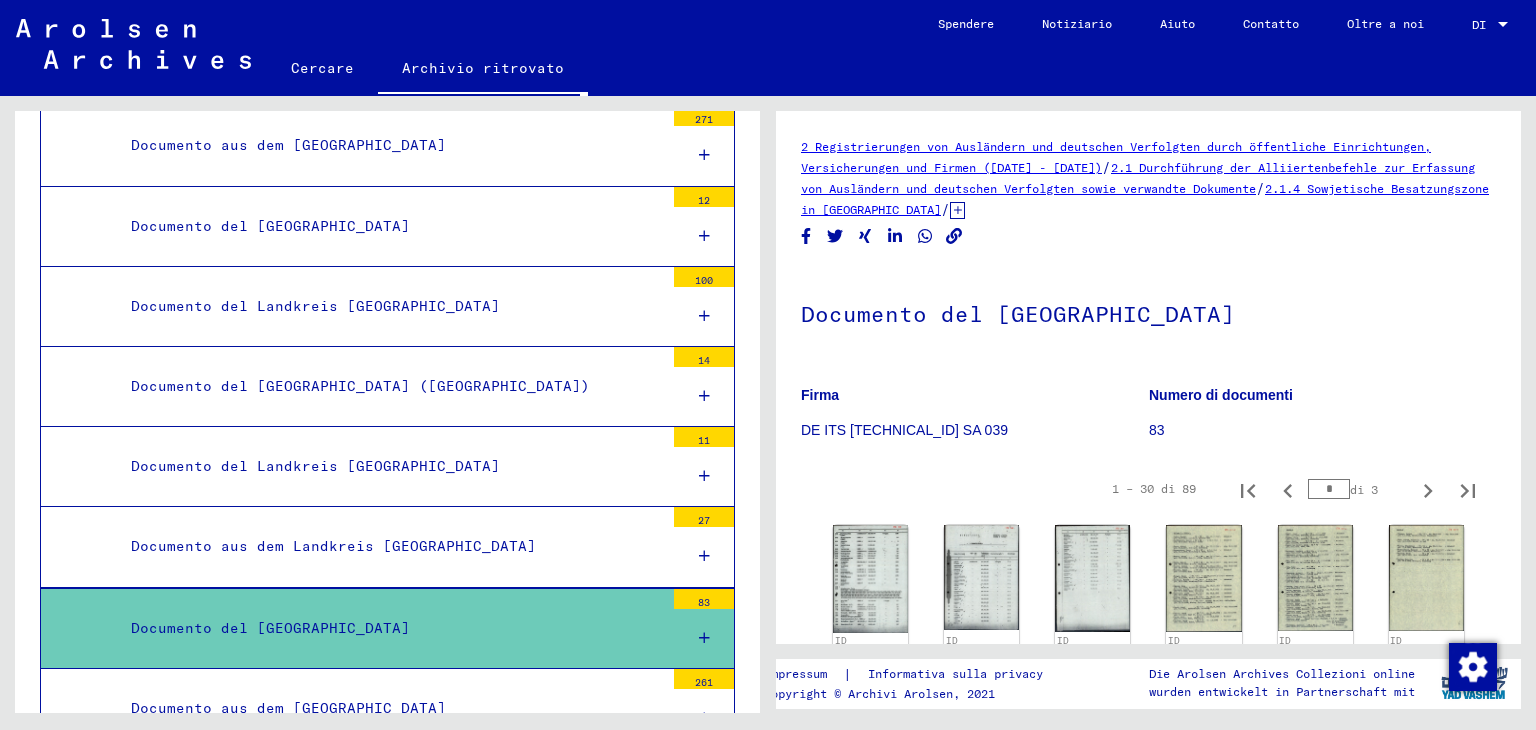 click 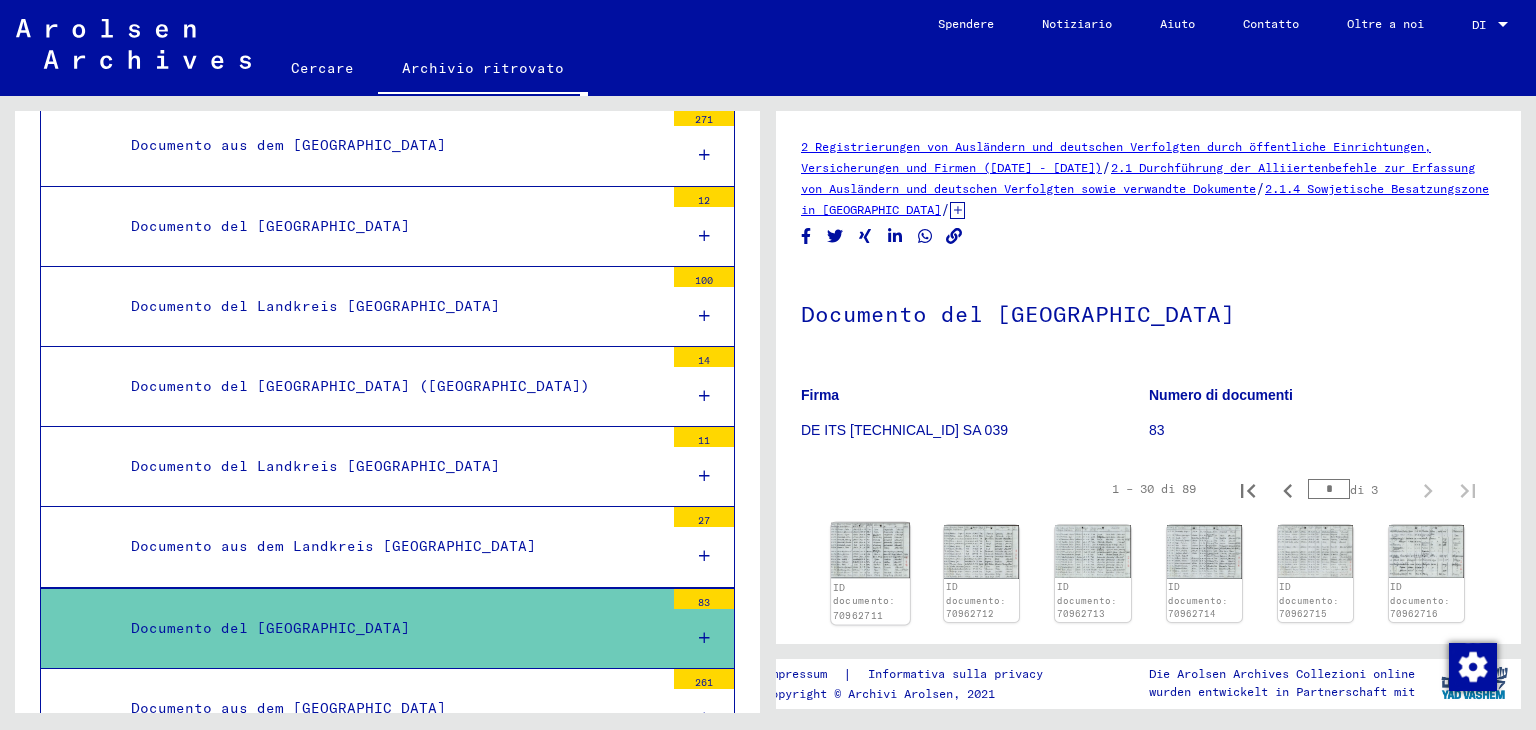 click 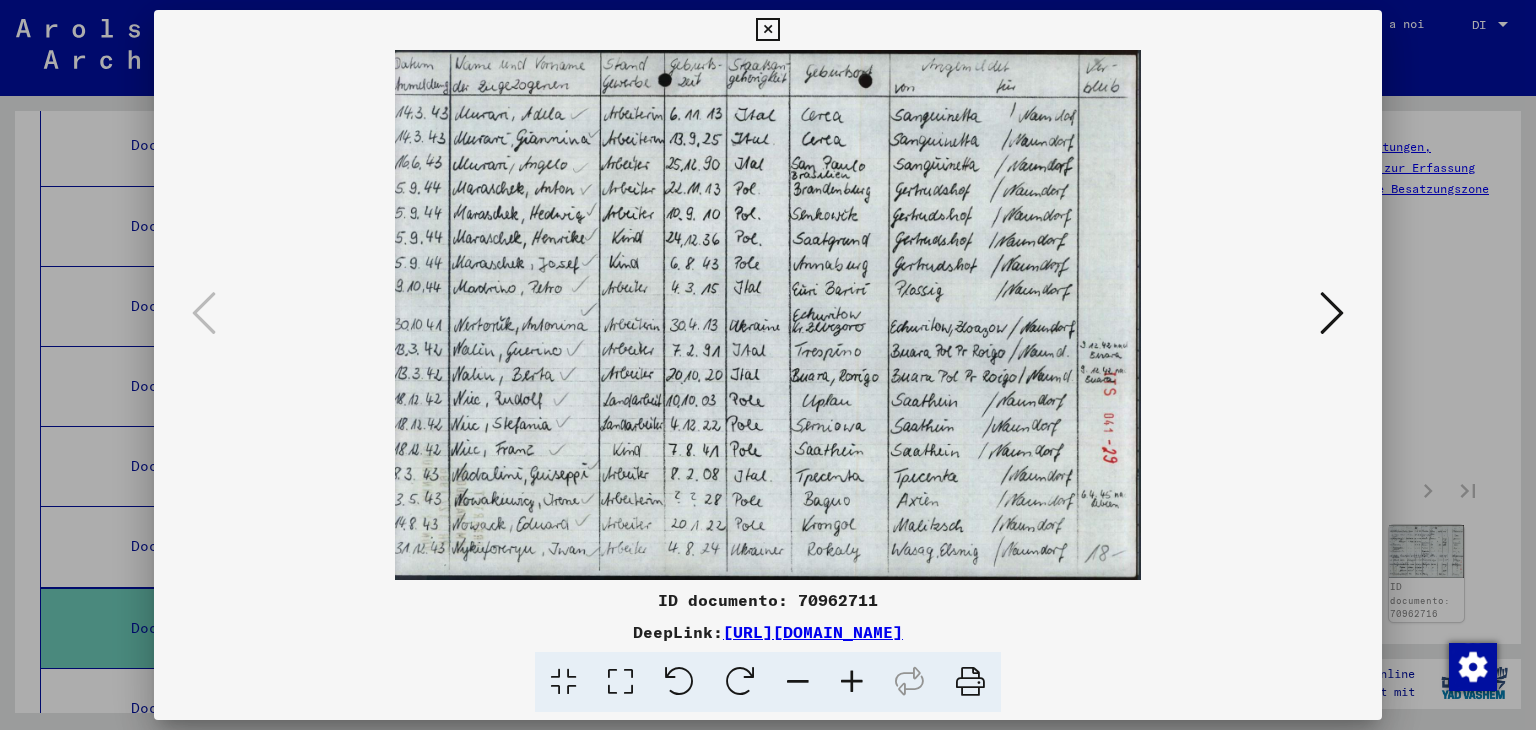 click at bounding box center [1332, 313] 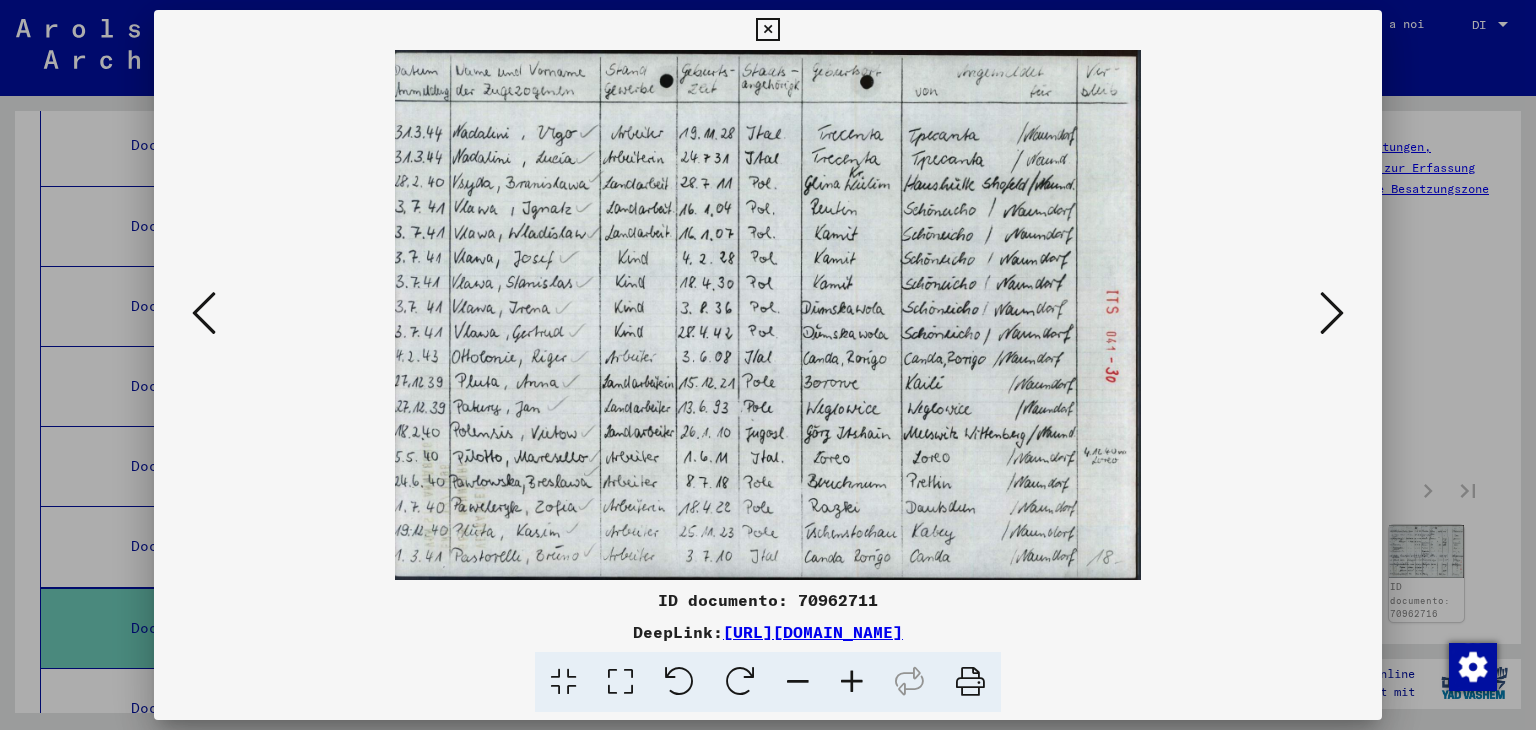 click at bounding box center (1332, 313) 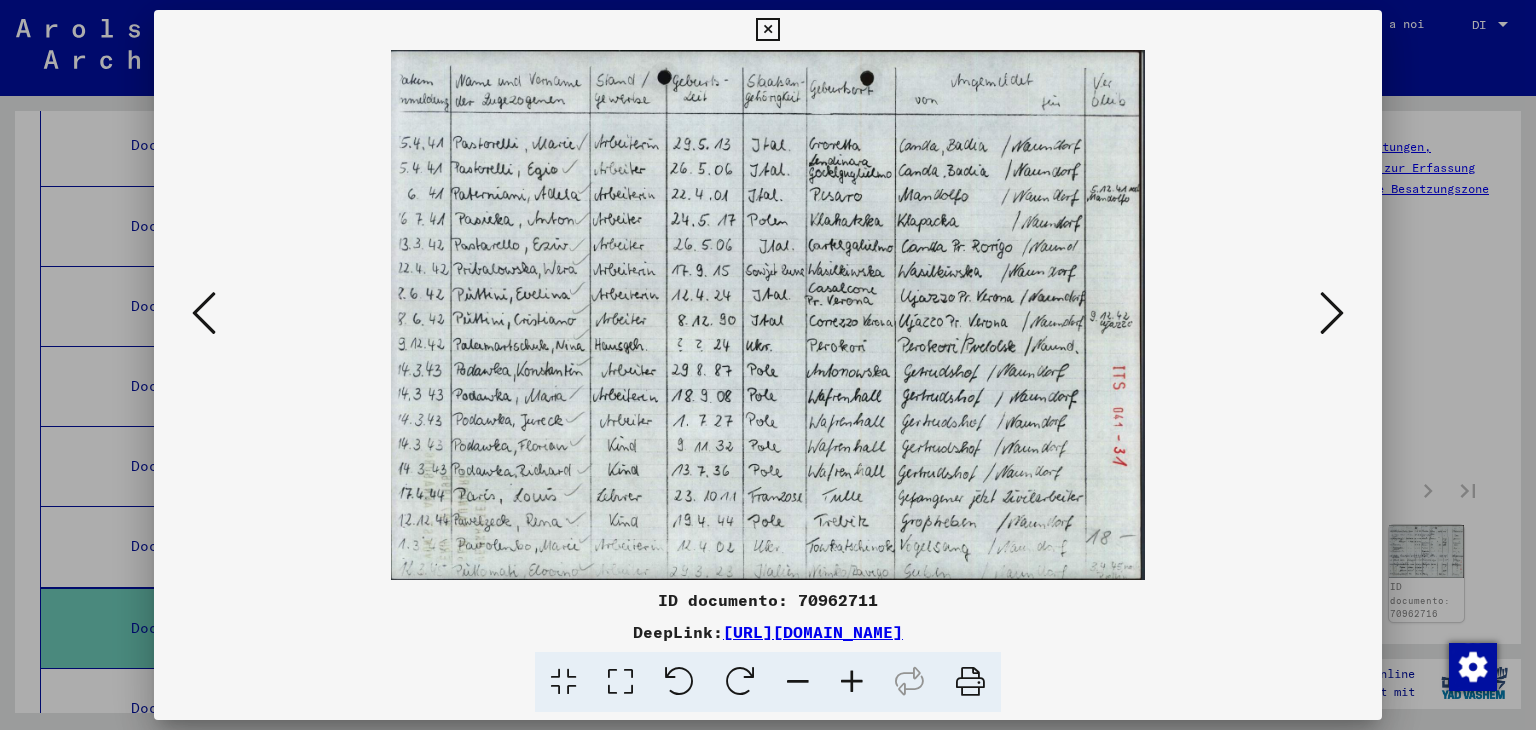 click at bounding box center [1332, 313] 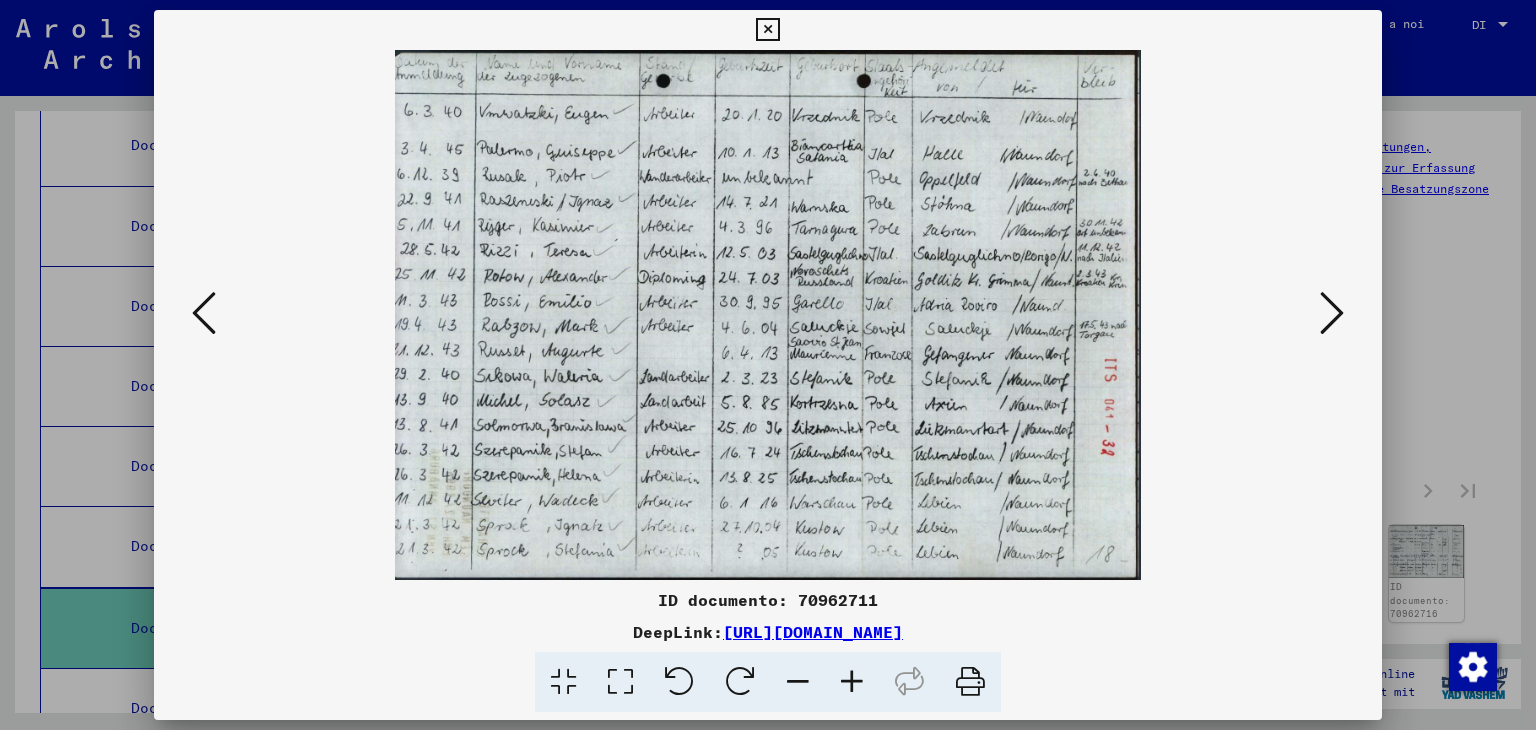 click at bounding box center (1332, 313) 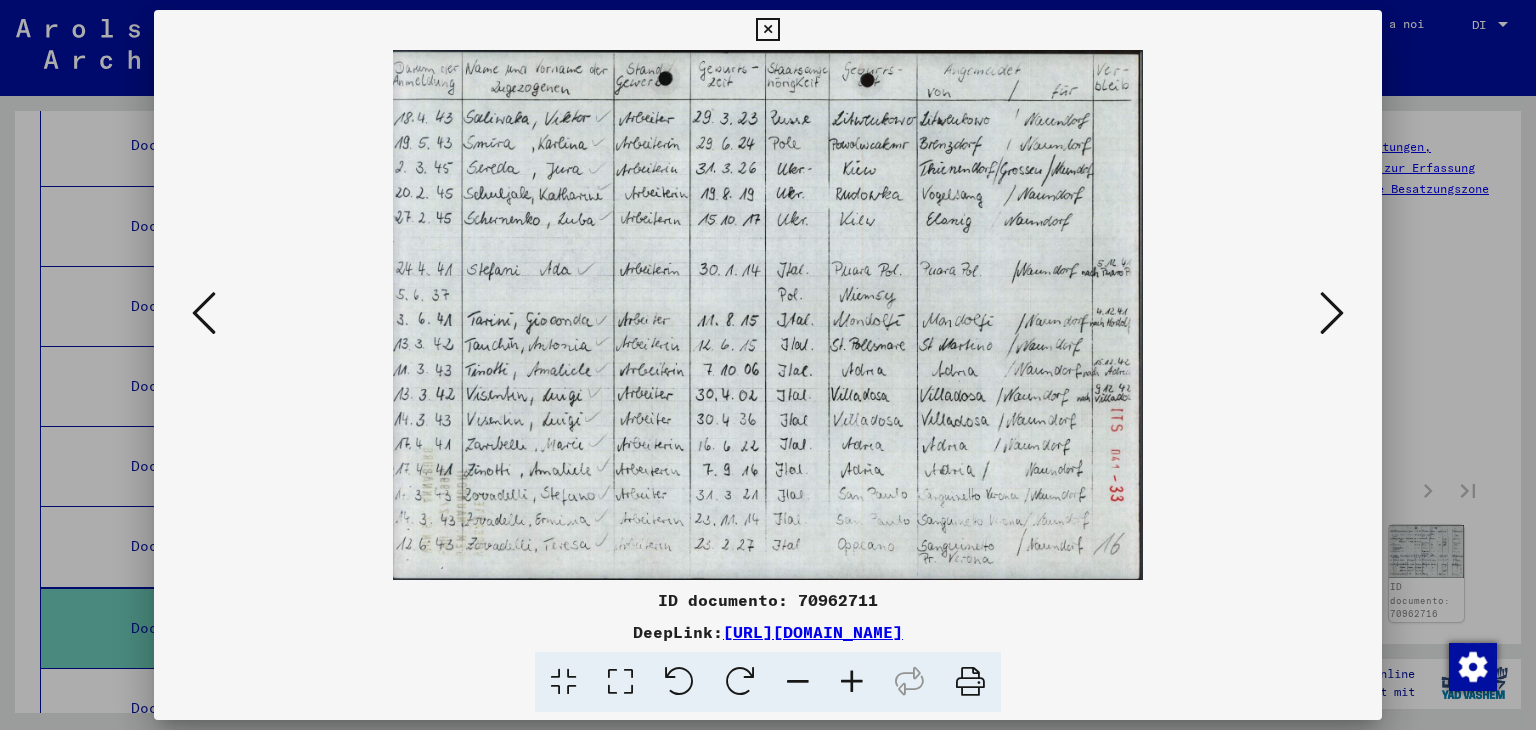 click at bounding box center (1332, 313) 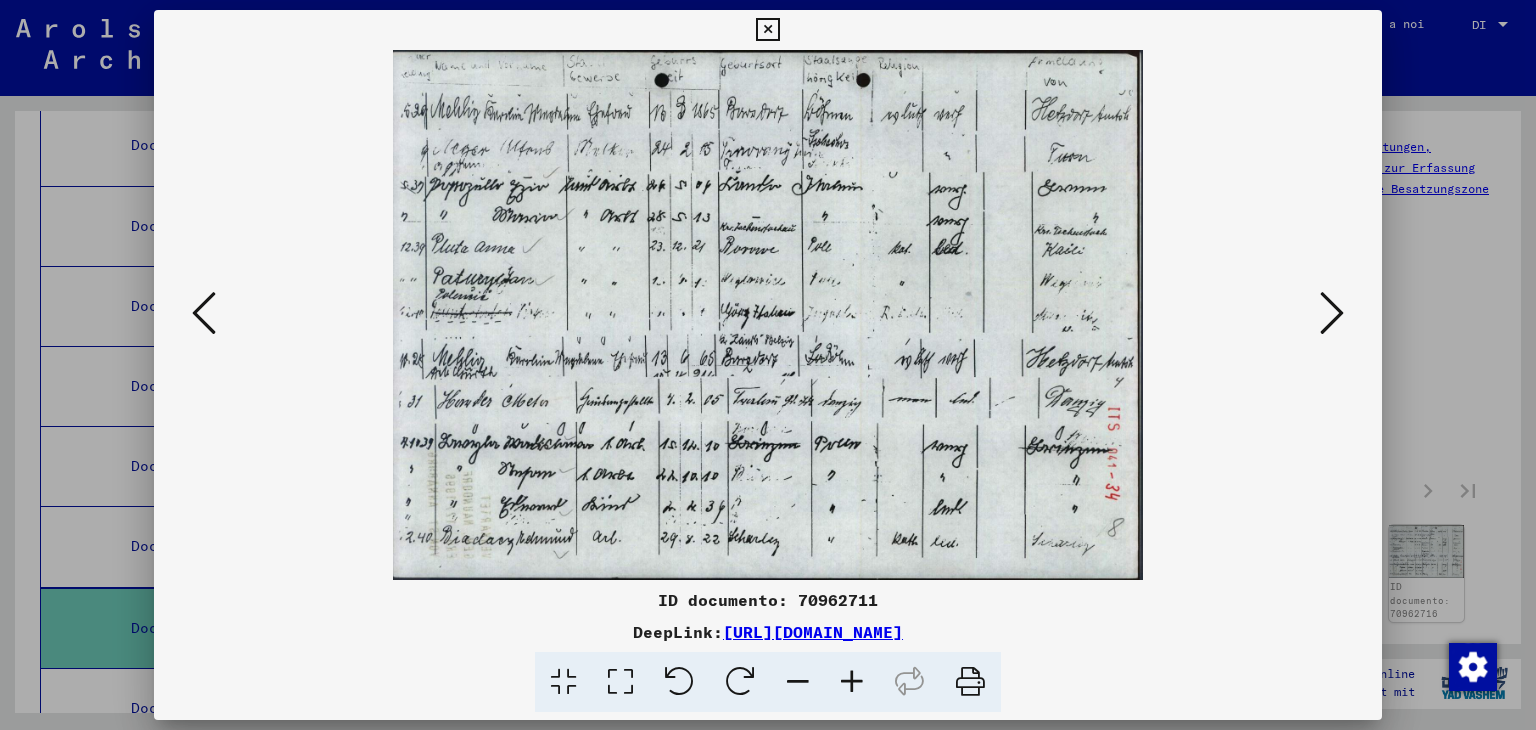 click at bounding box center (1332, 313) 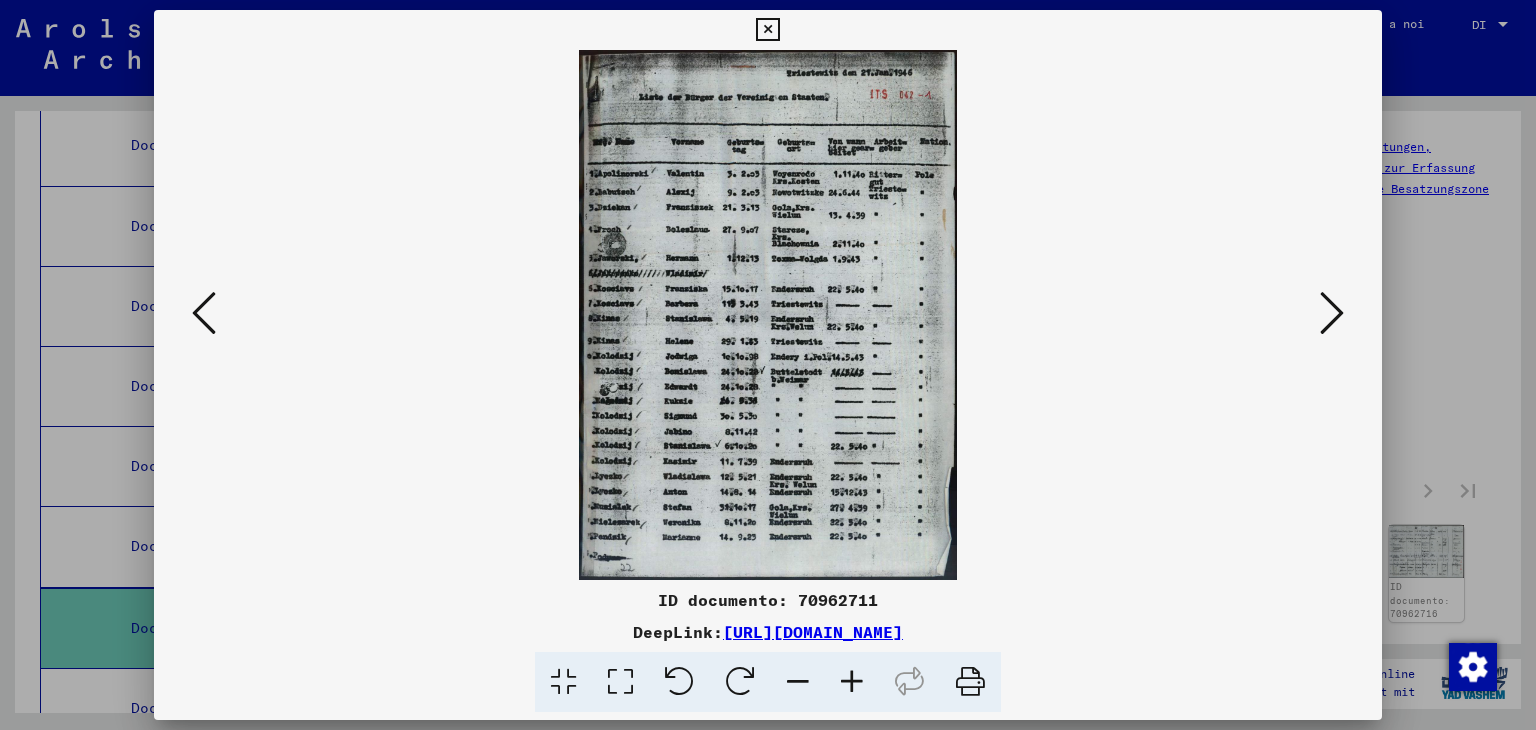 click at bounding box center (1332, 313) 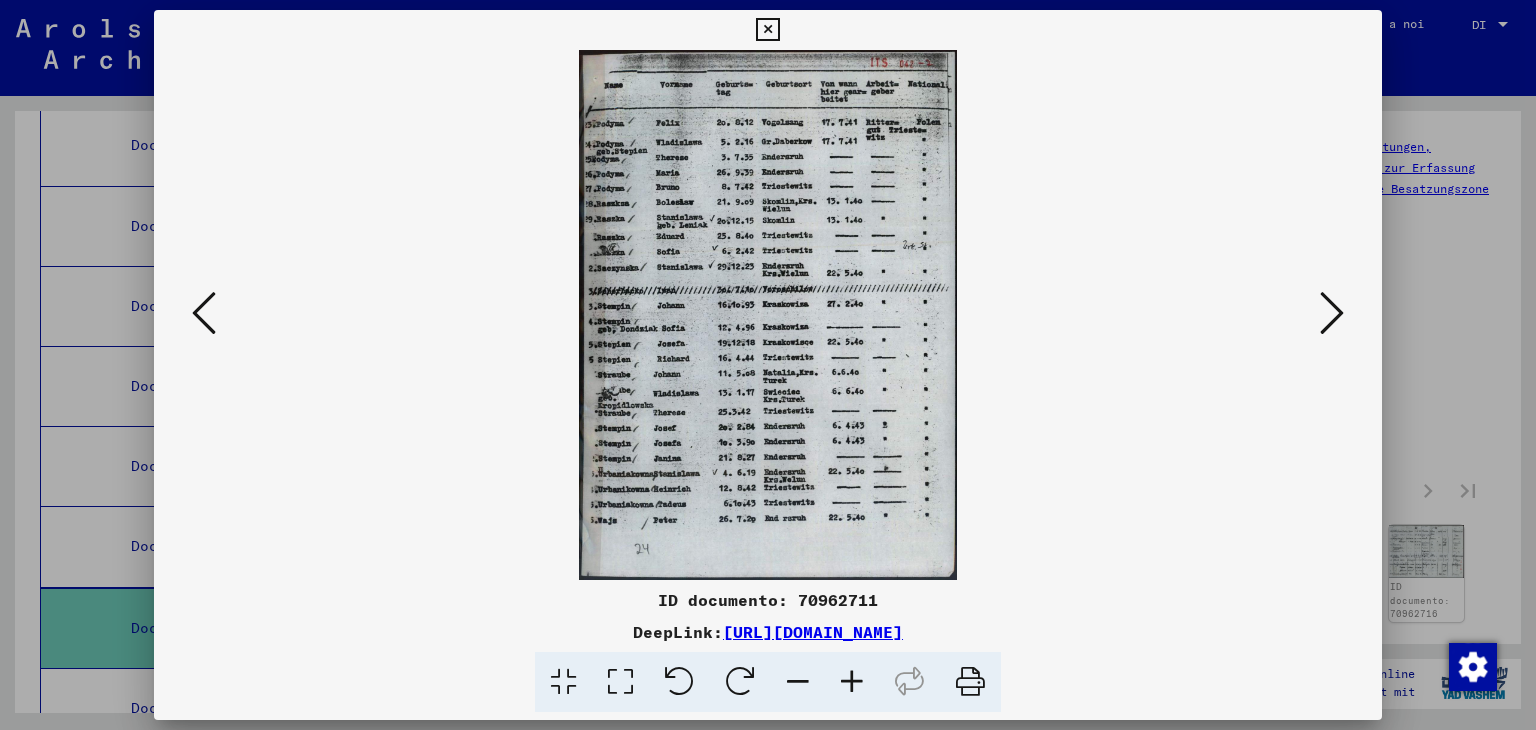 click at bounding box center [1332, 313] 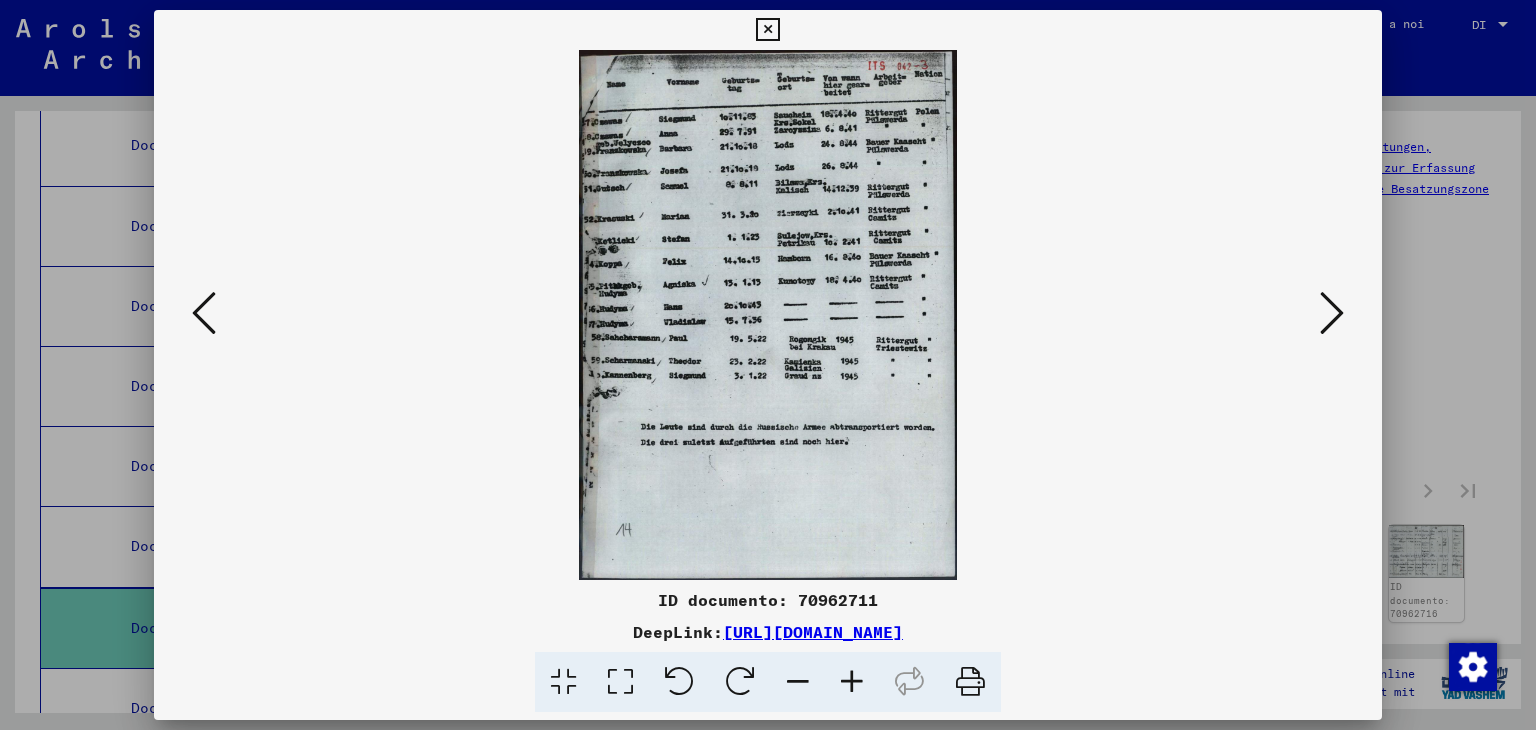 click at bounding box center [1332, 313] 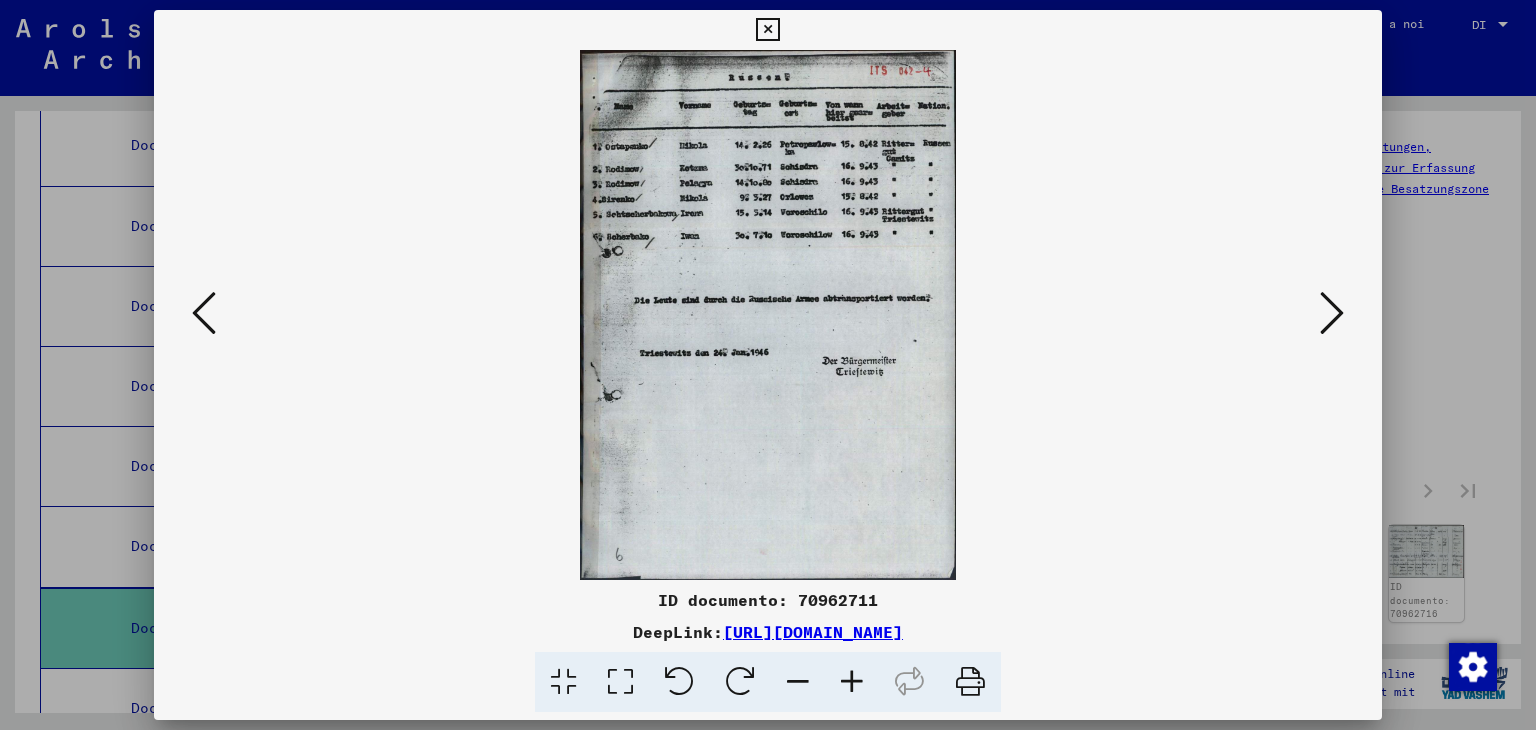 click at bounding box center [1332, 313] 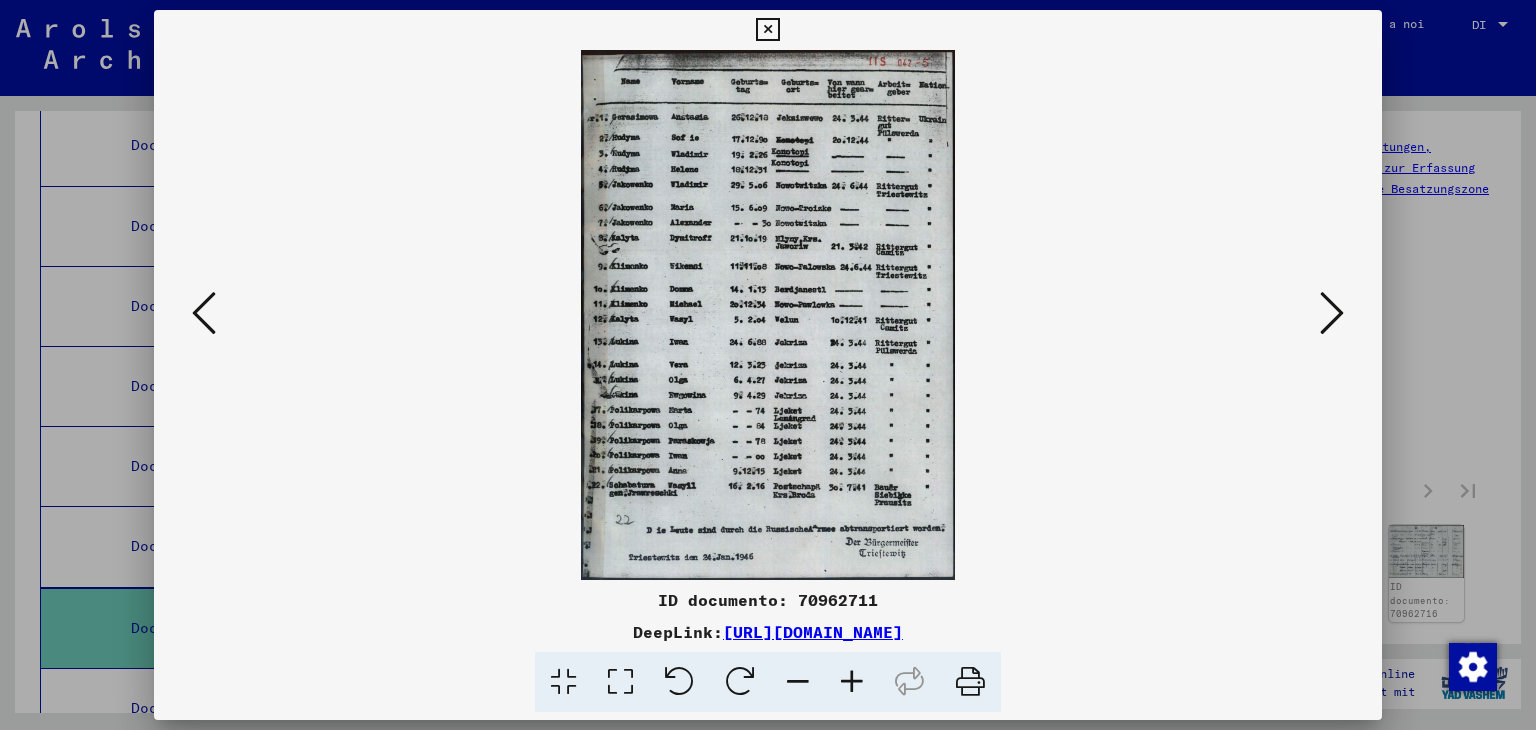 click at bounding box center (1332, 313) 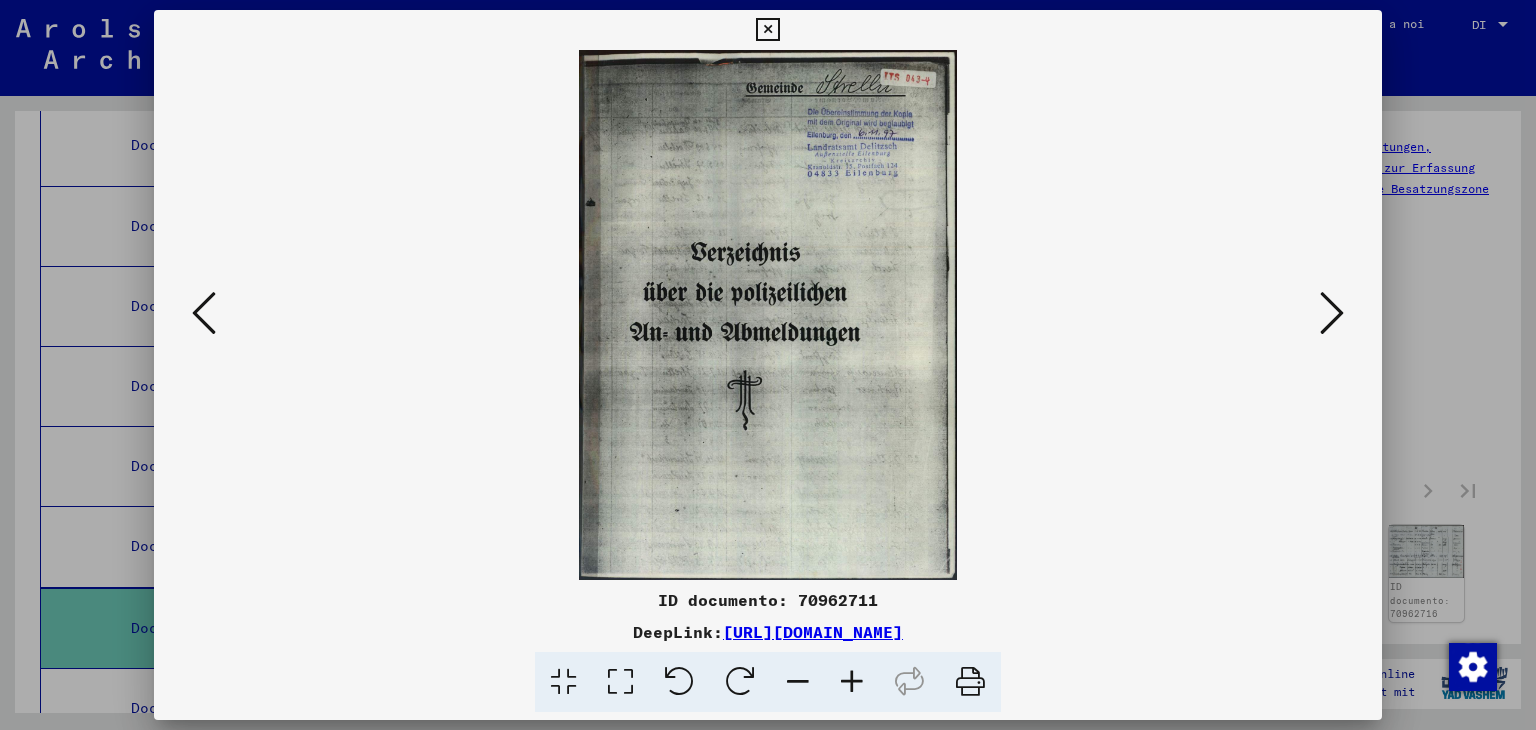 click at bounding box center [1332, 313] 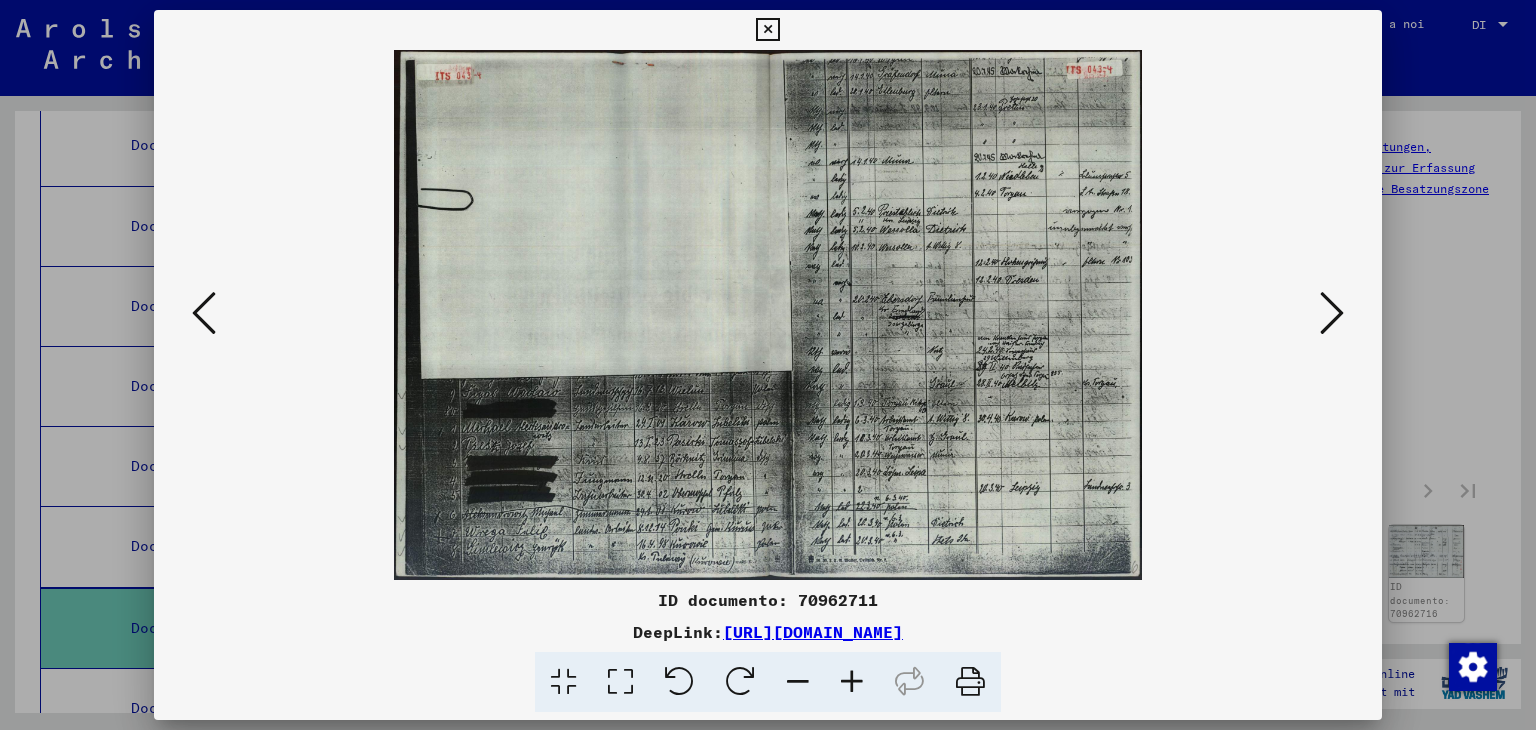 click at bounding box center [1332, 313] 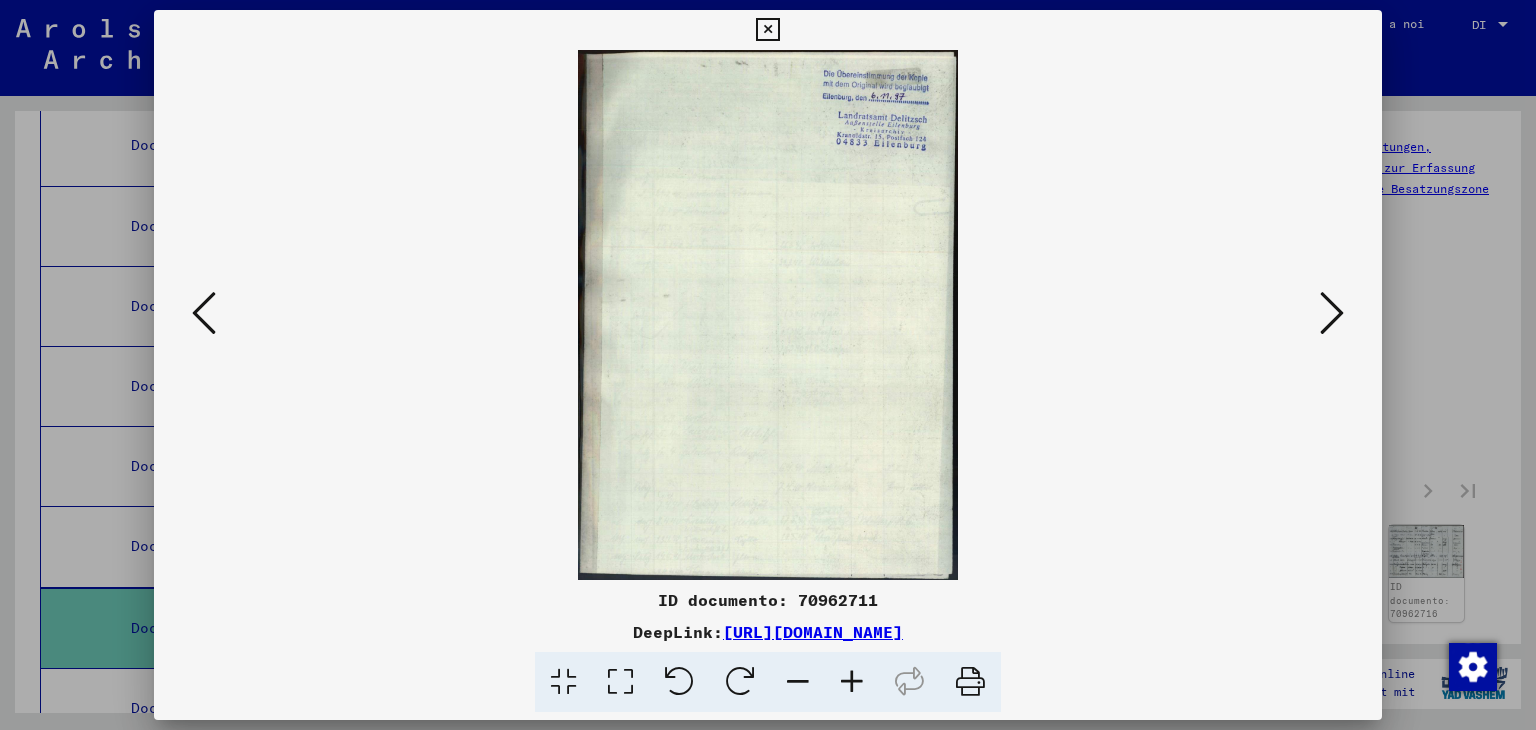 click at bounding box center [1332, 313] 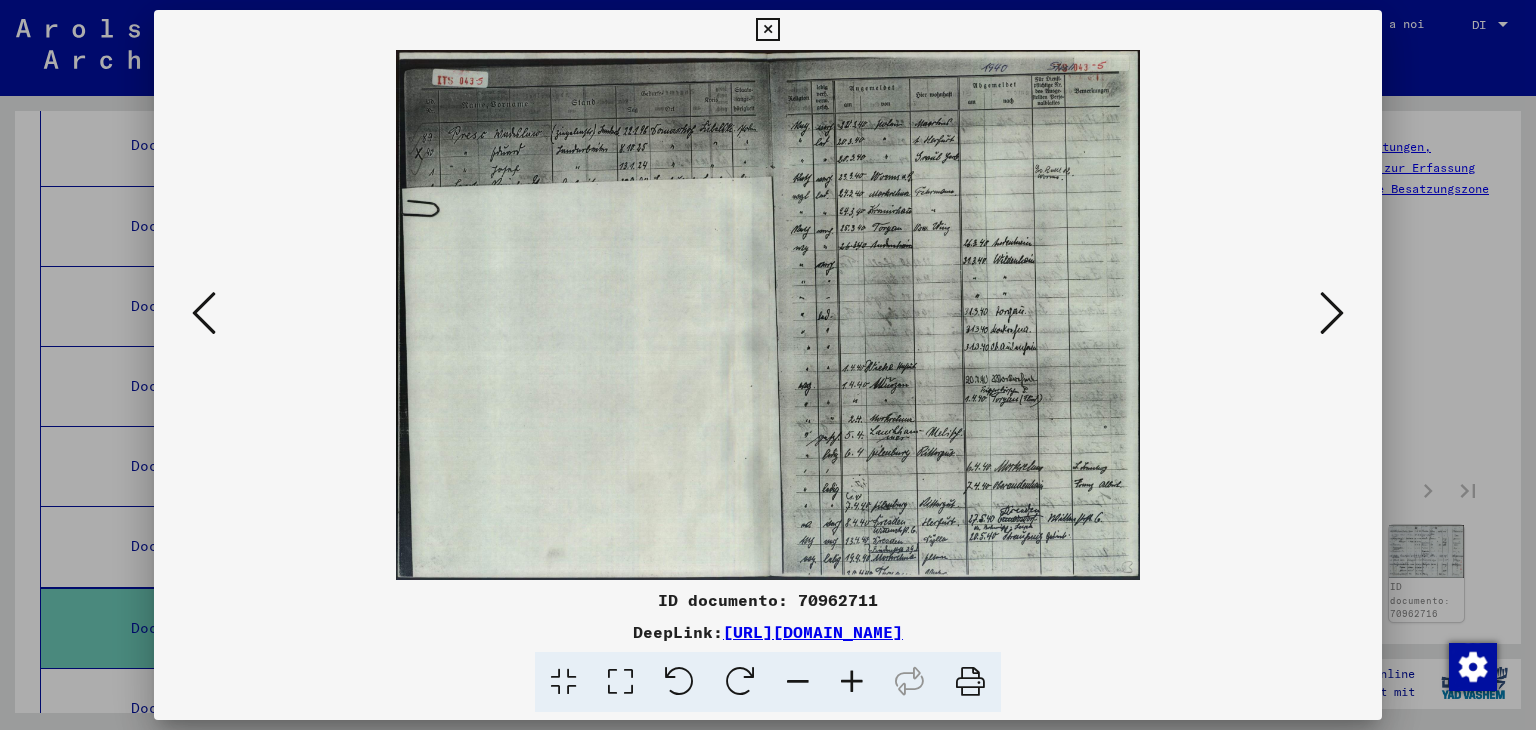 click at bounding box center [1332, 313] 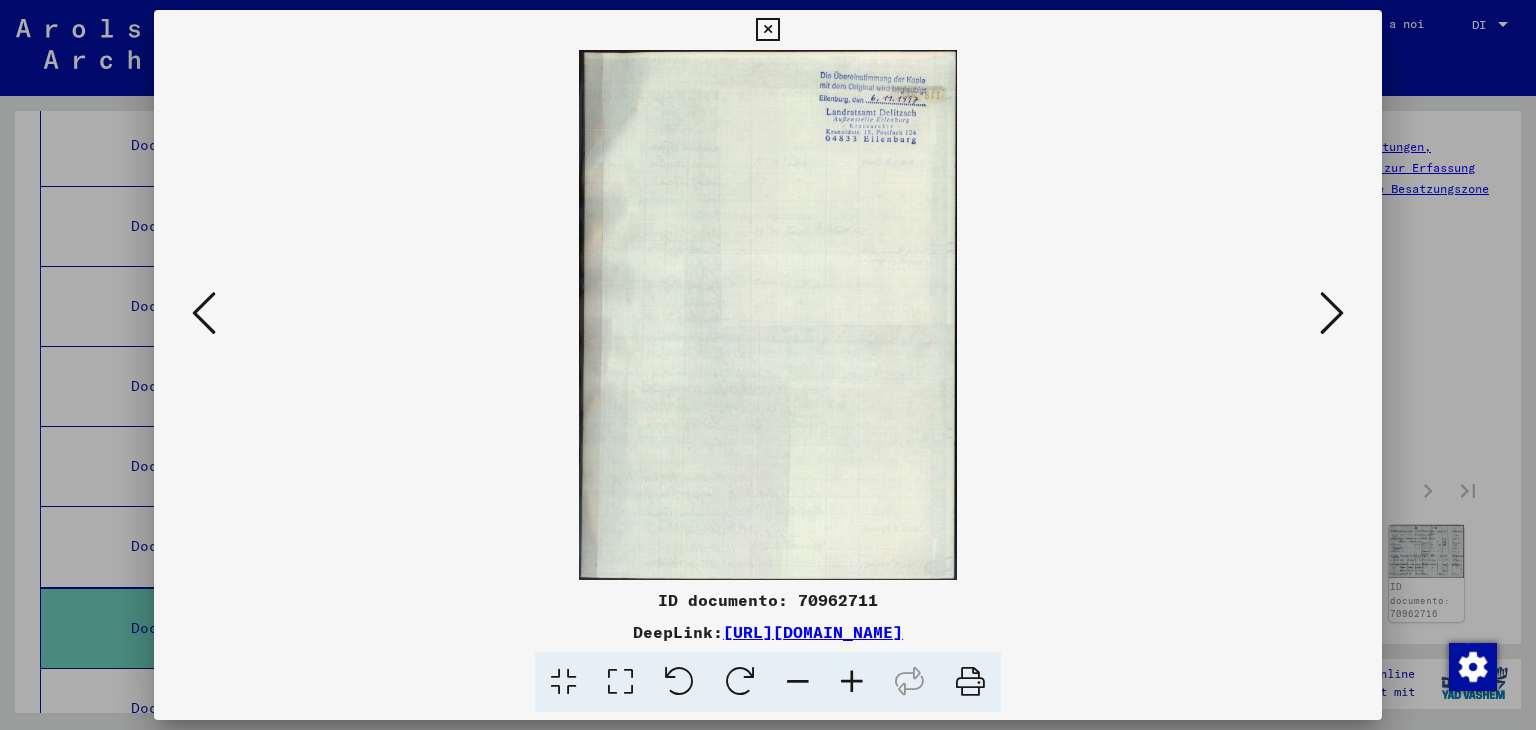click at bounding box center (1332, 313) 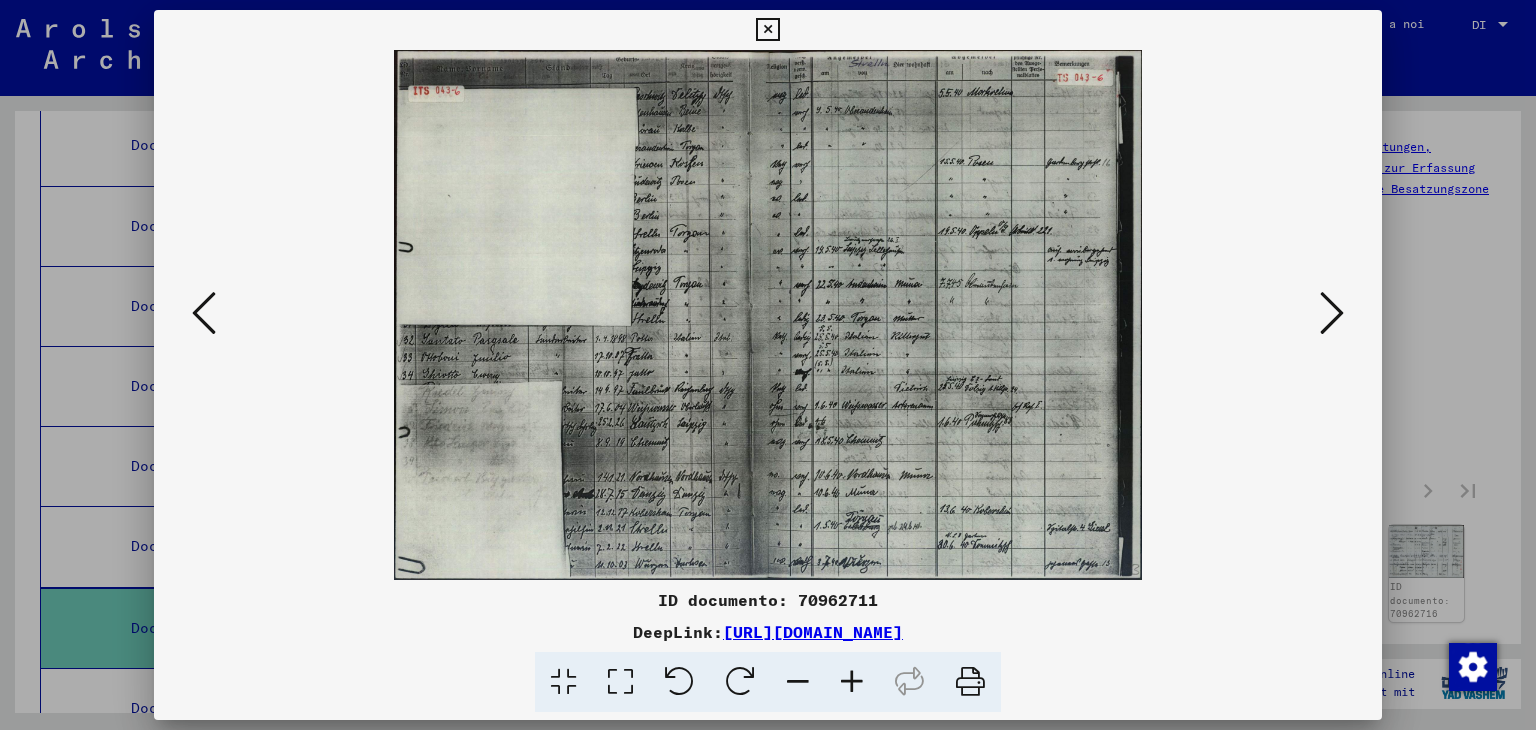click at bounding box center (1332, 313) 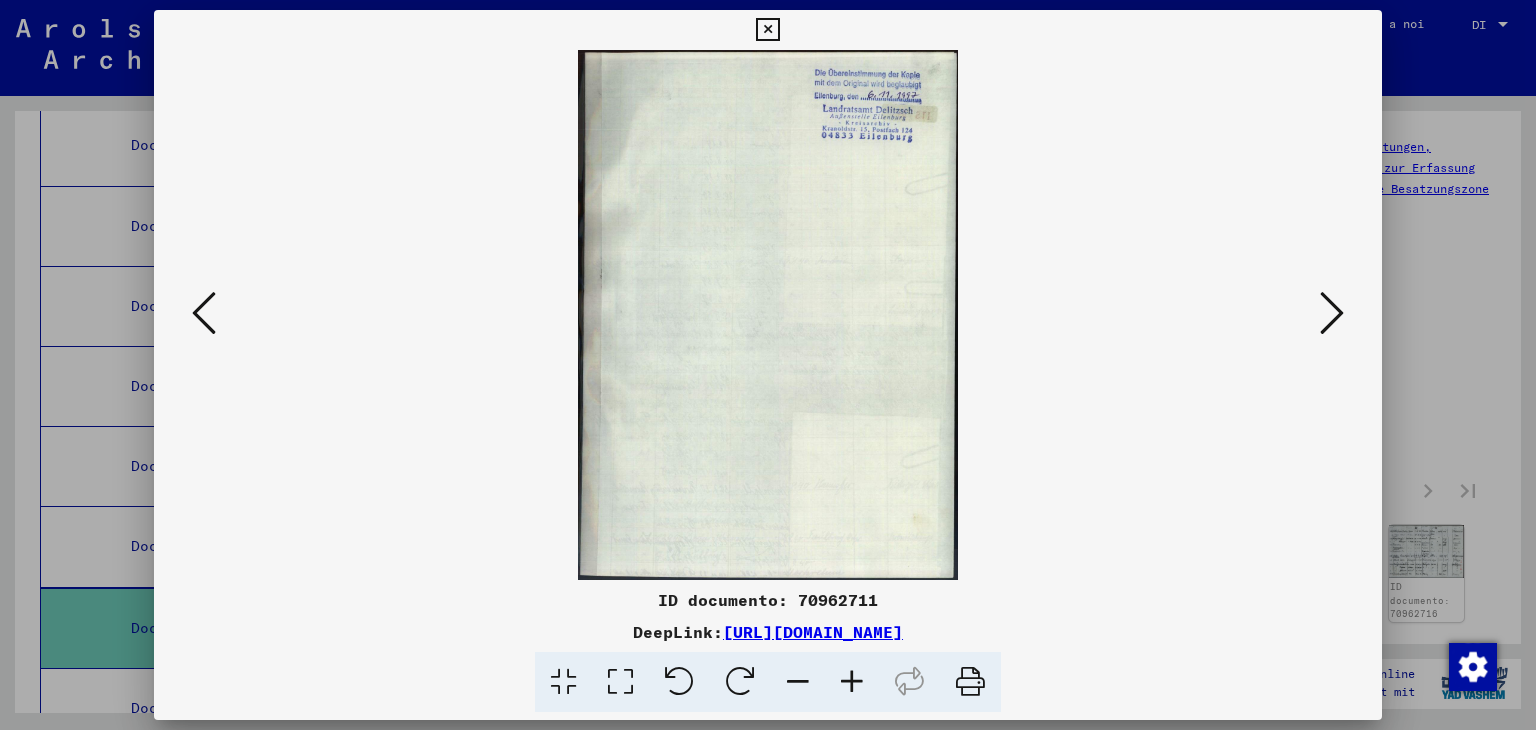 click at bounding box center [1332, 313] 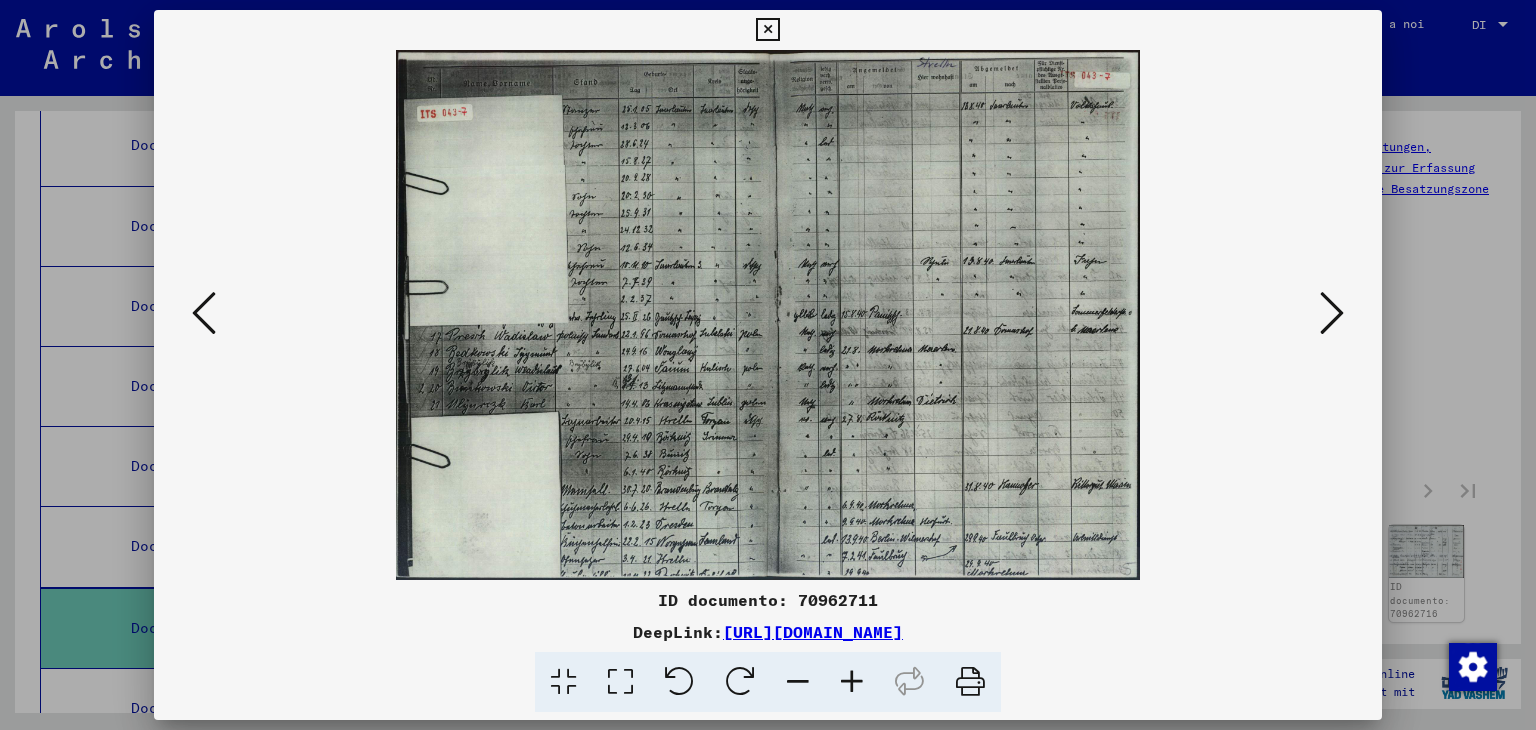 click at bounding box center (1332, 313) 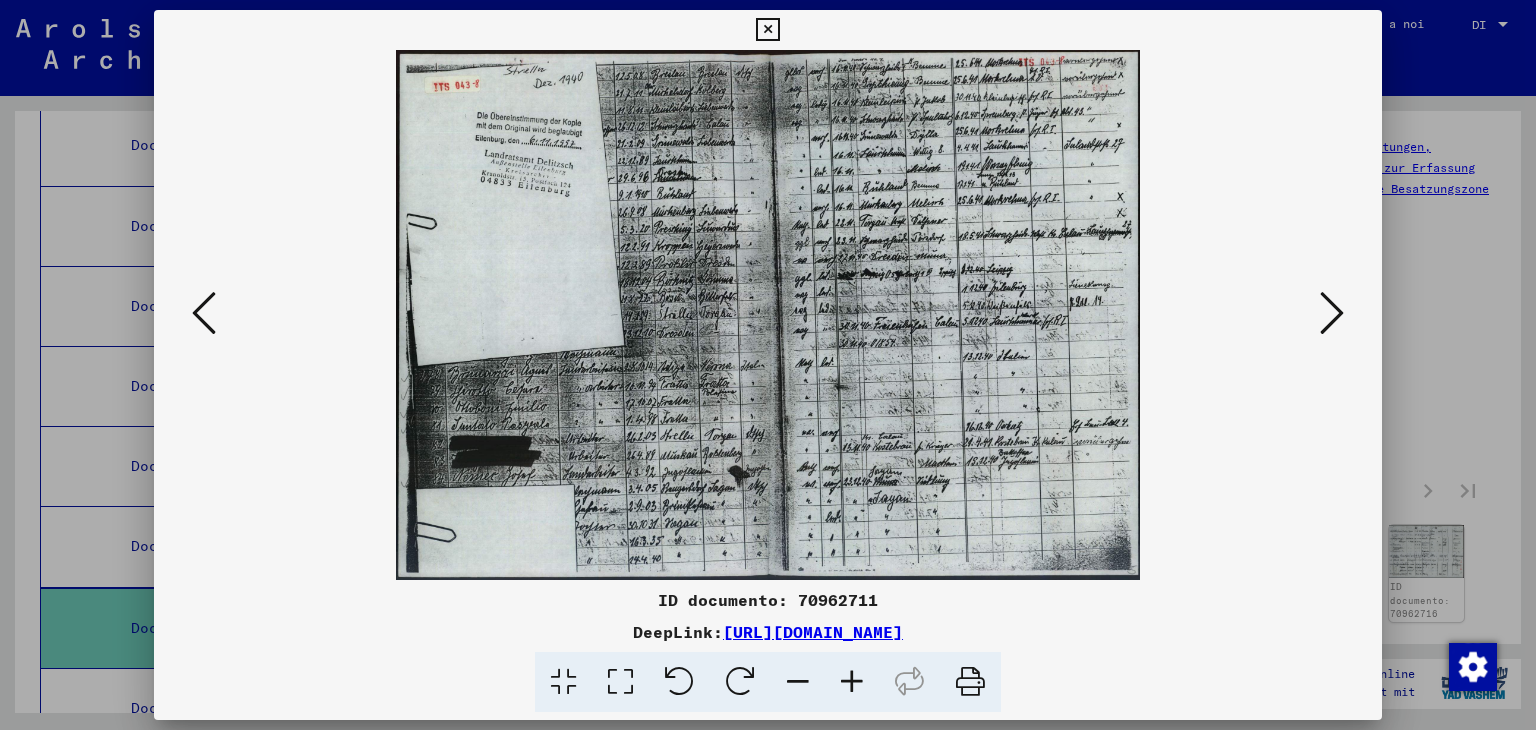 click at bounding box center (1332, 313) 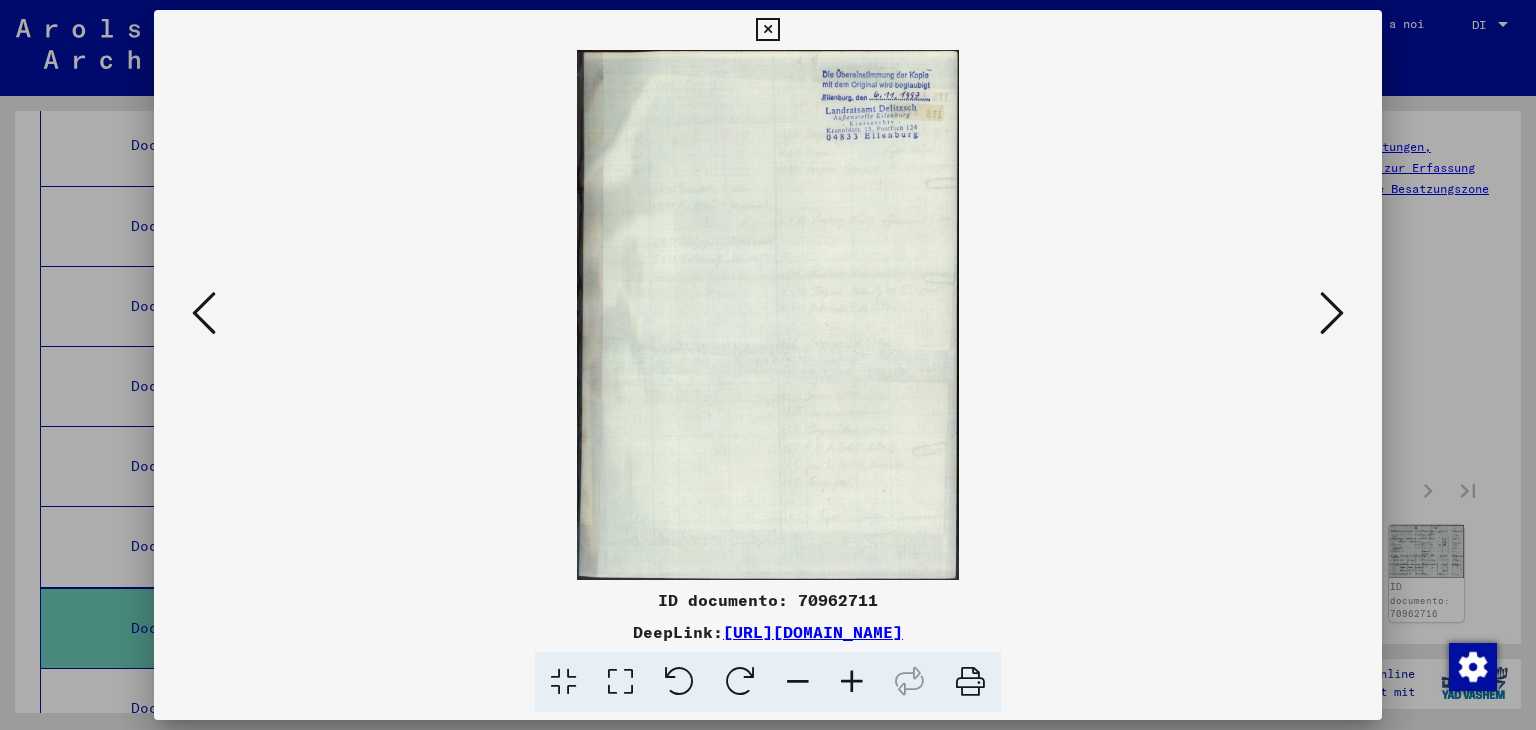 click at bounding box center [1332, 313] 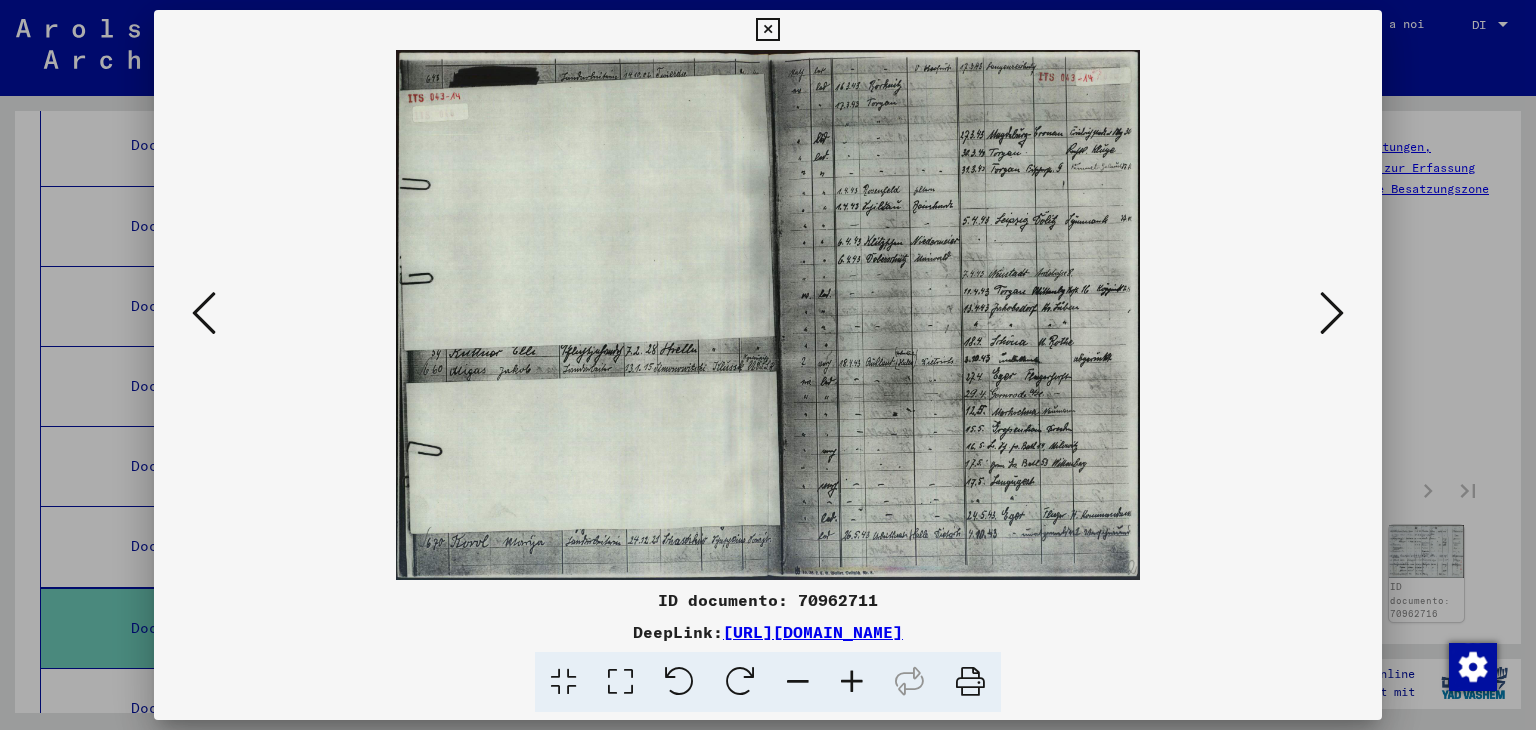 click at bounding box center [768, 315] 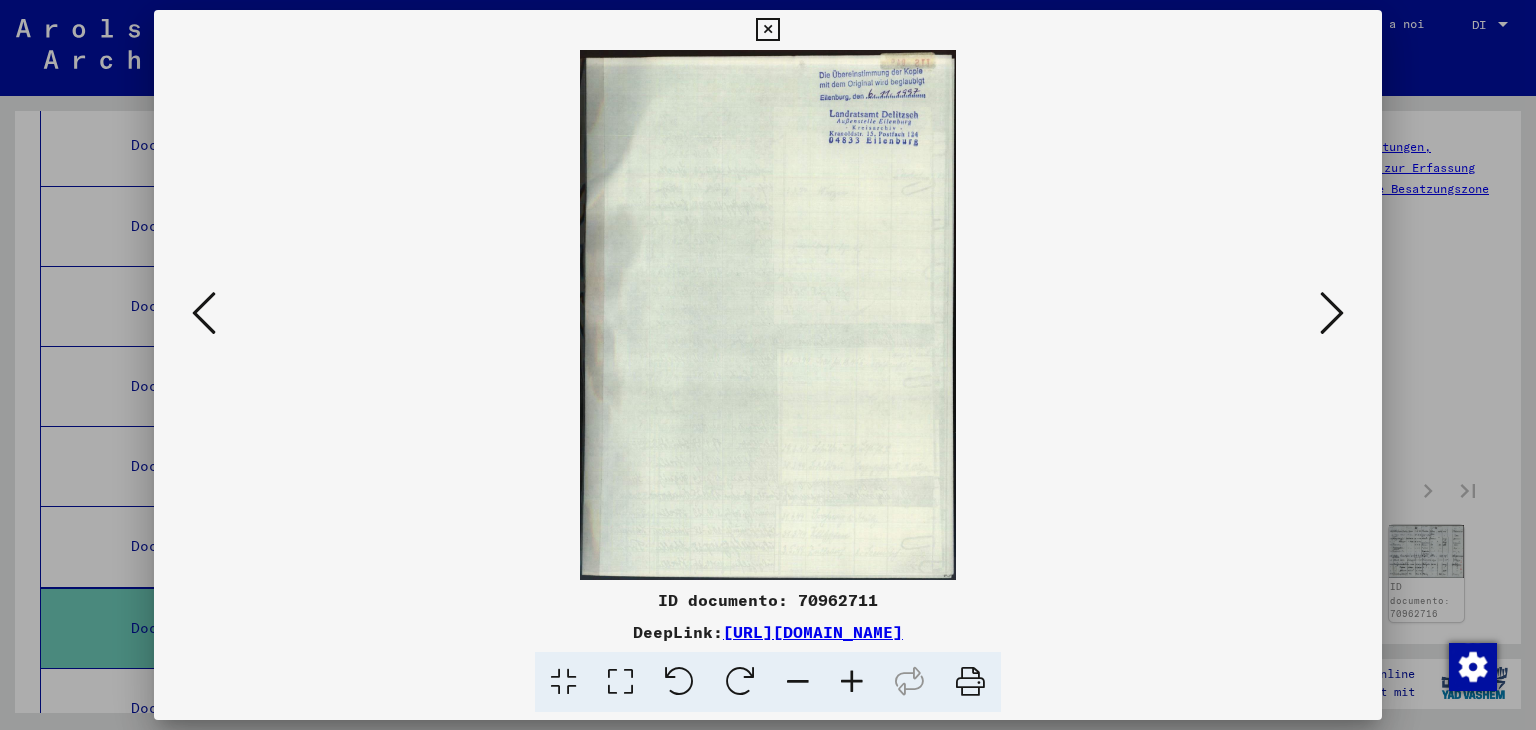 click at bounding box center [1332, 313] 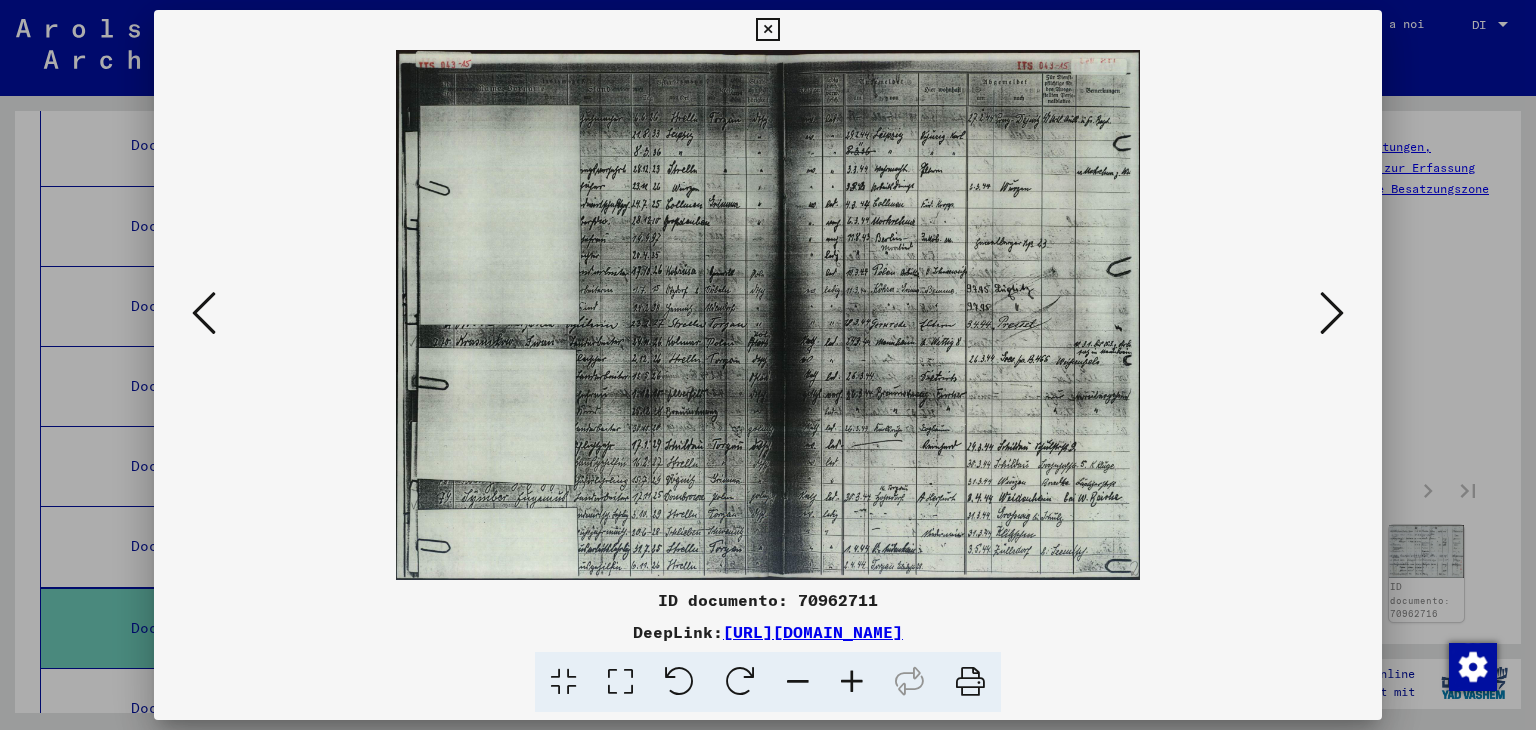click at bounding box center [1332, 313] 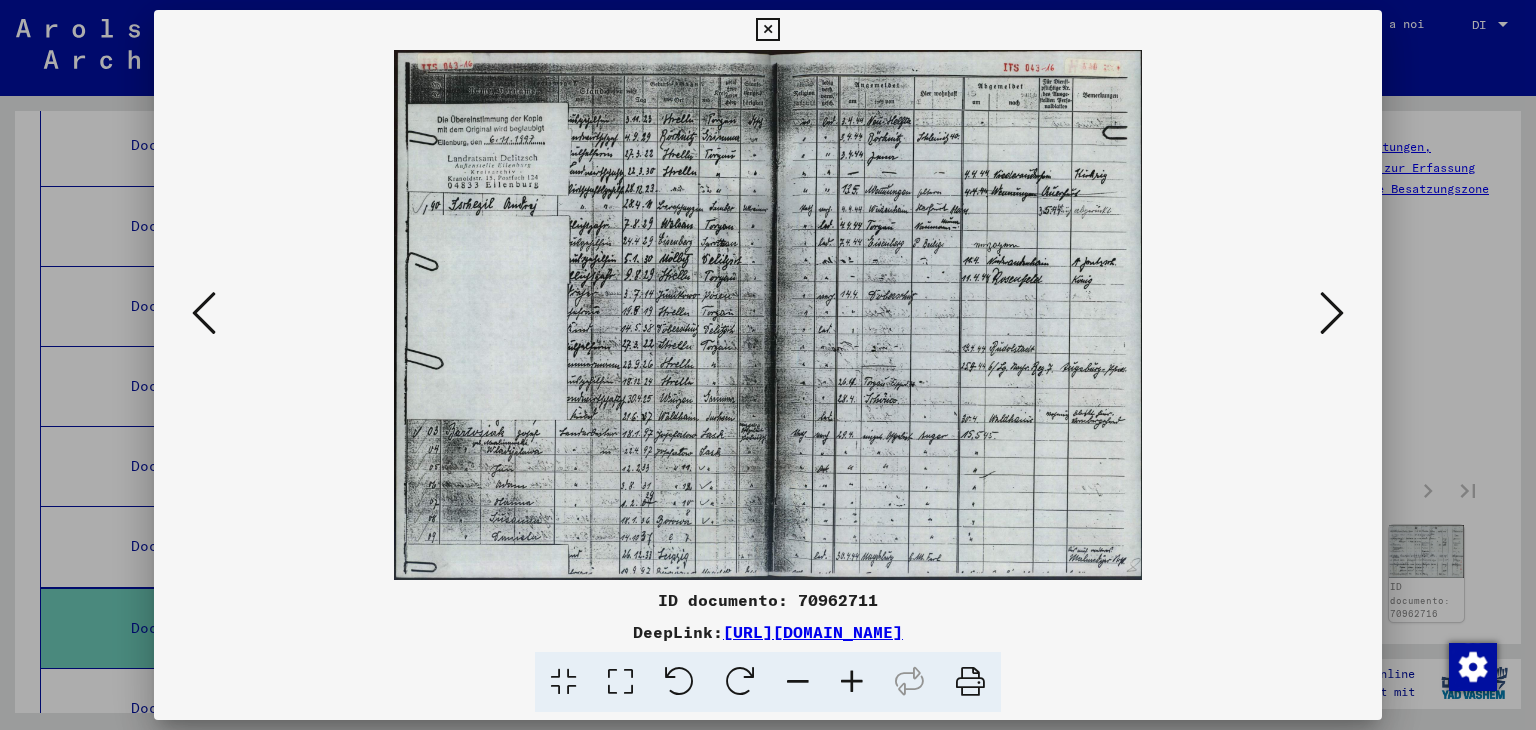 click at bounding box center [1332, 313] 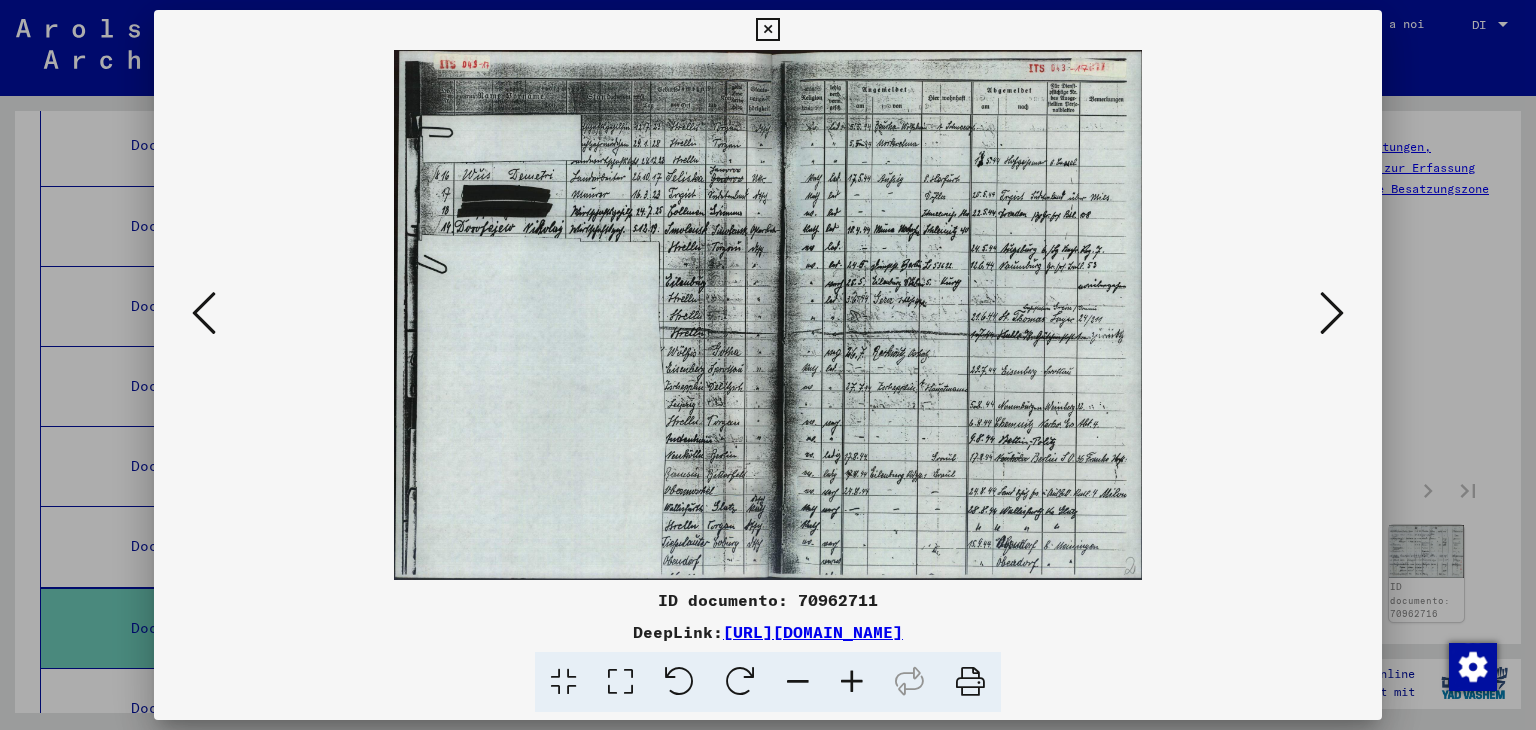 click at bounding box center [1332, 313] 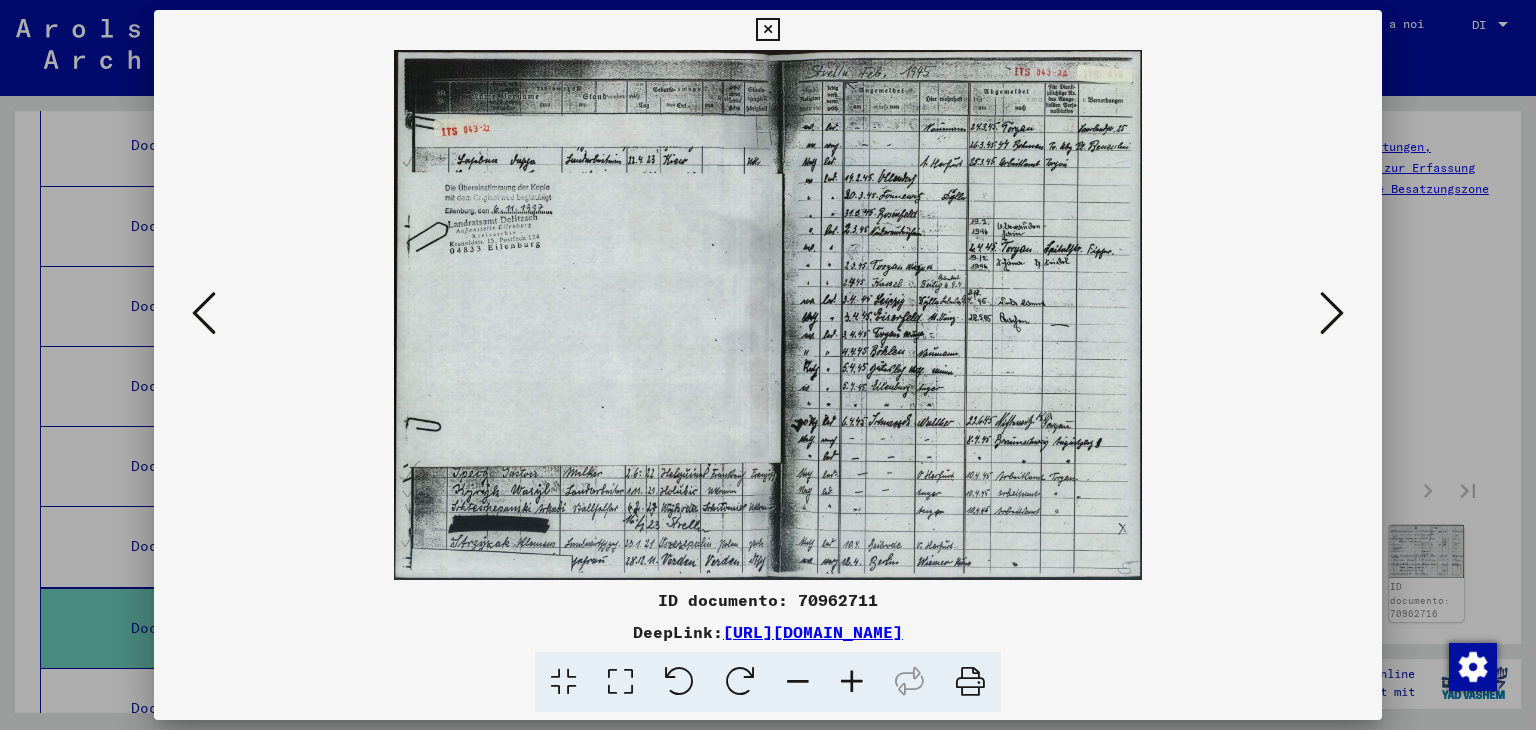 click at bounding box center (1332, 313) 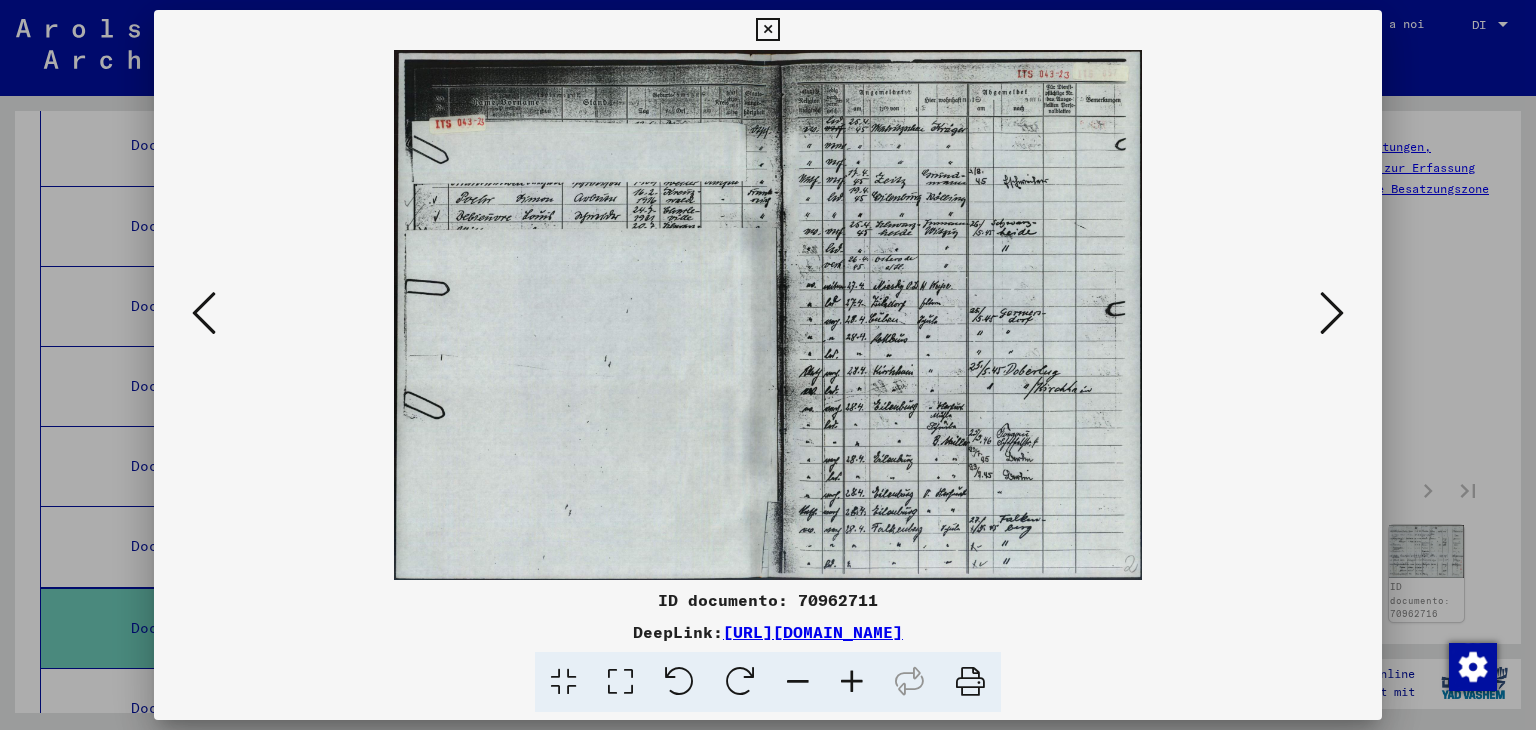 click at bounding box center (1332, 313) 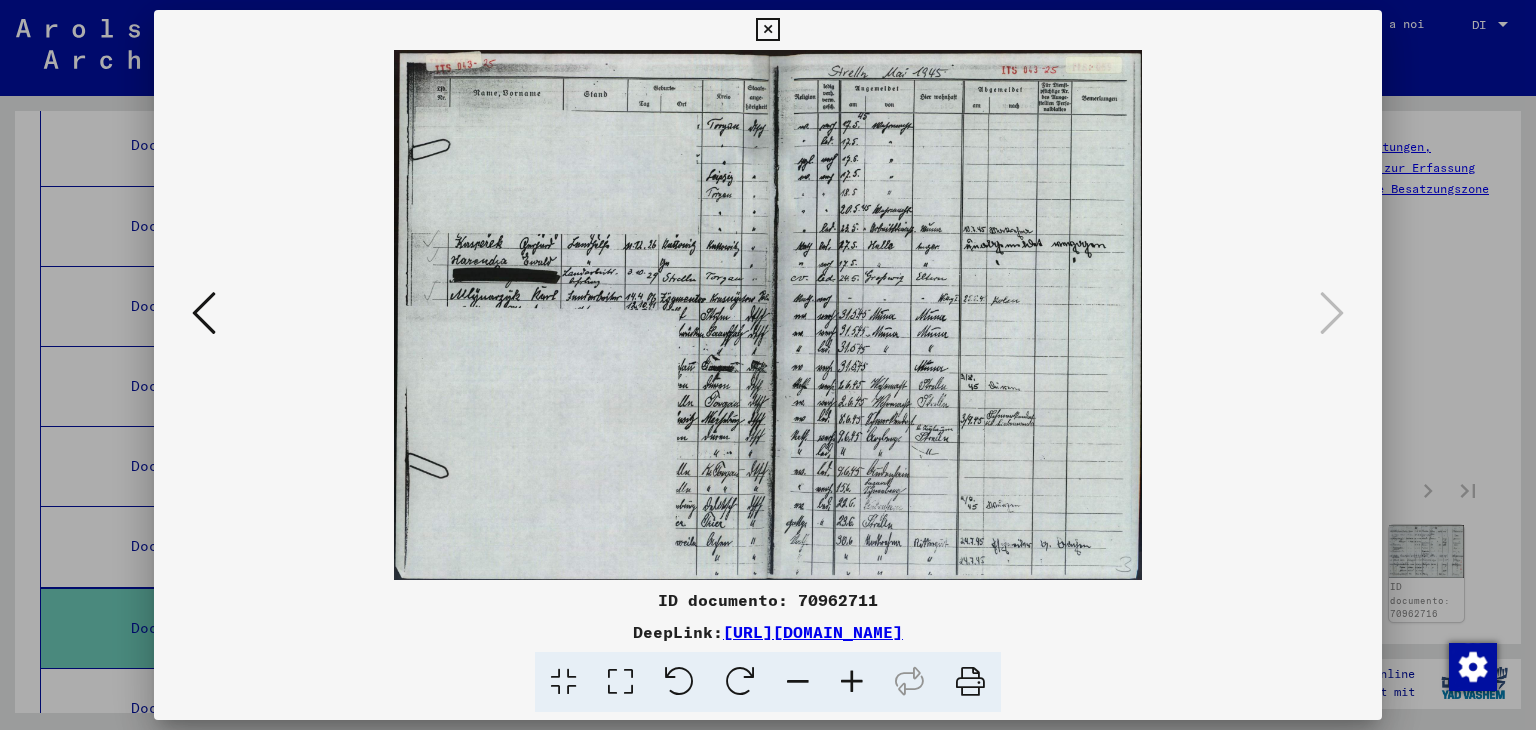 click at bounding box center (767, 30) 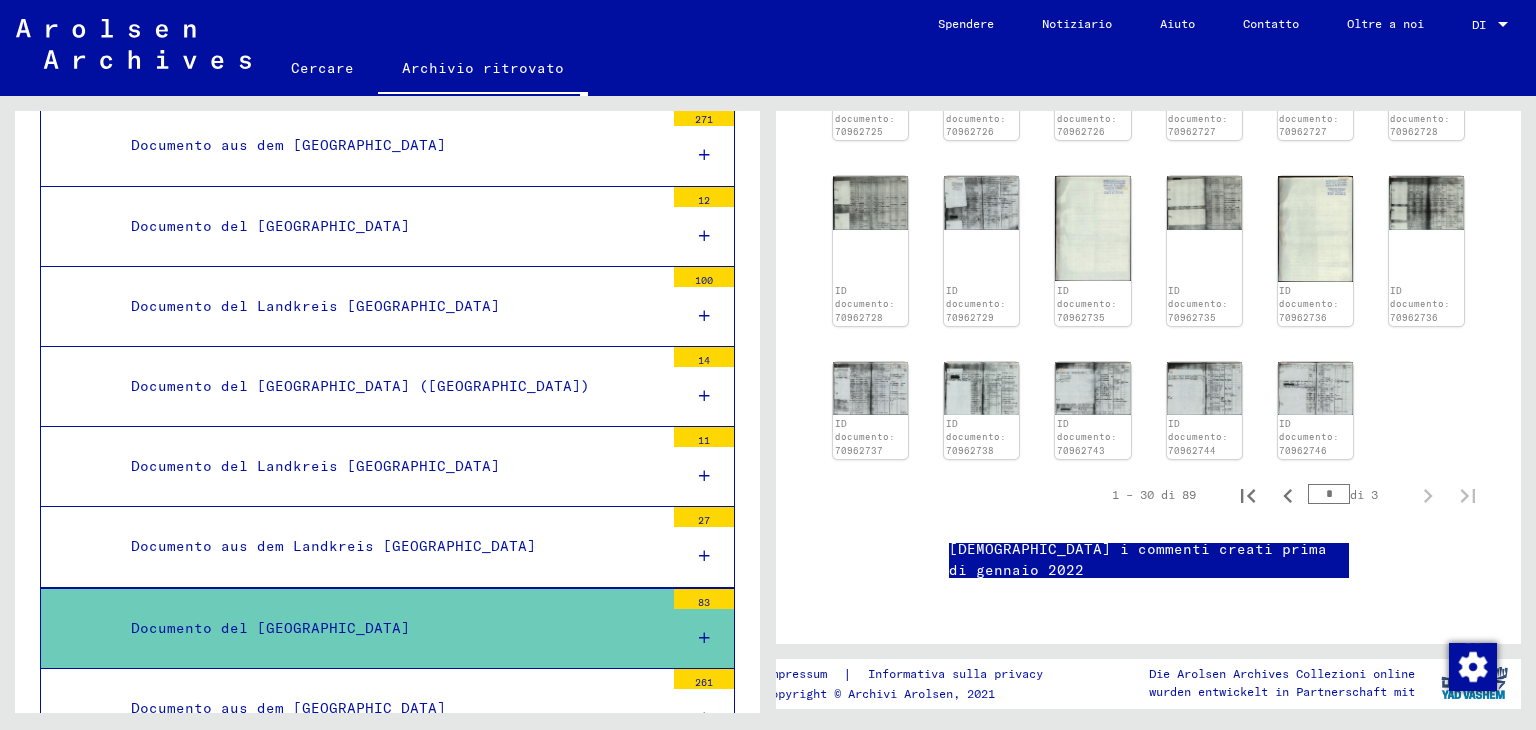scroll, scrollTop: 1000, scrollLeft: 0, axis: vertical 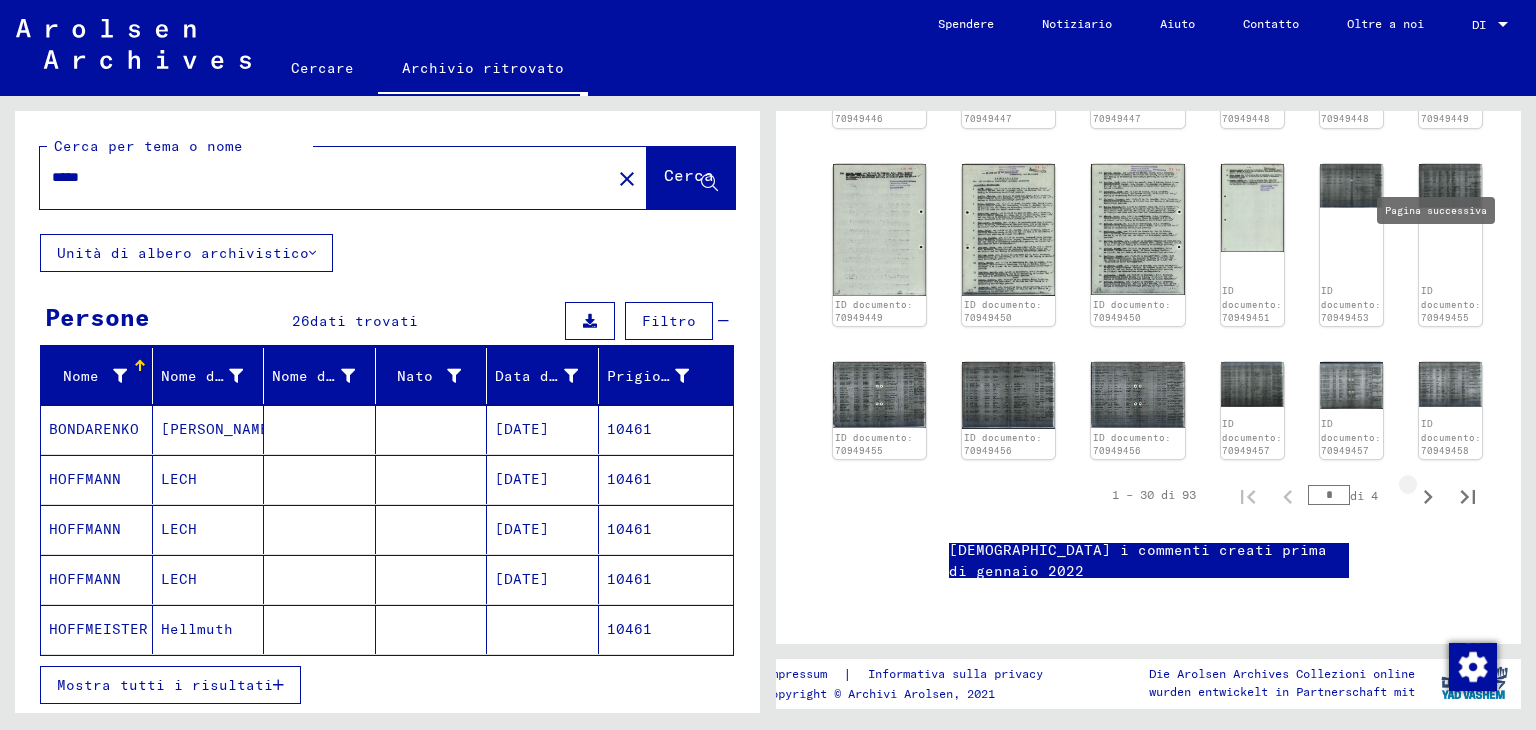 click 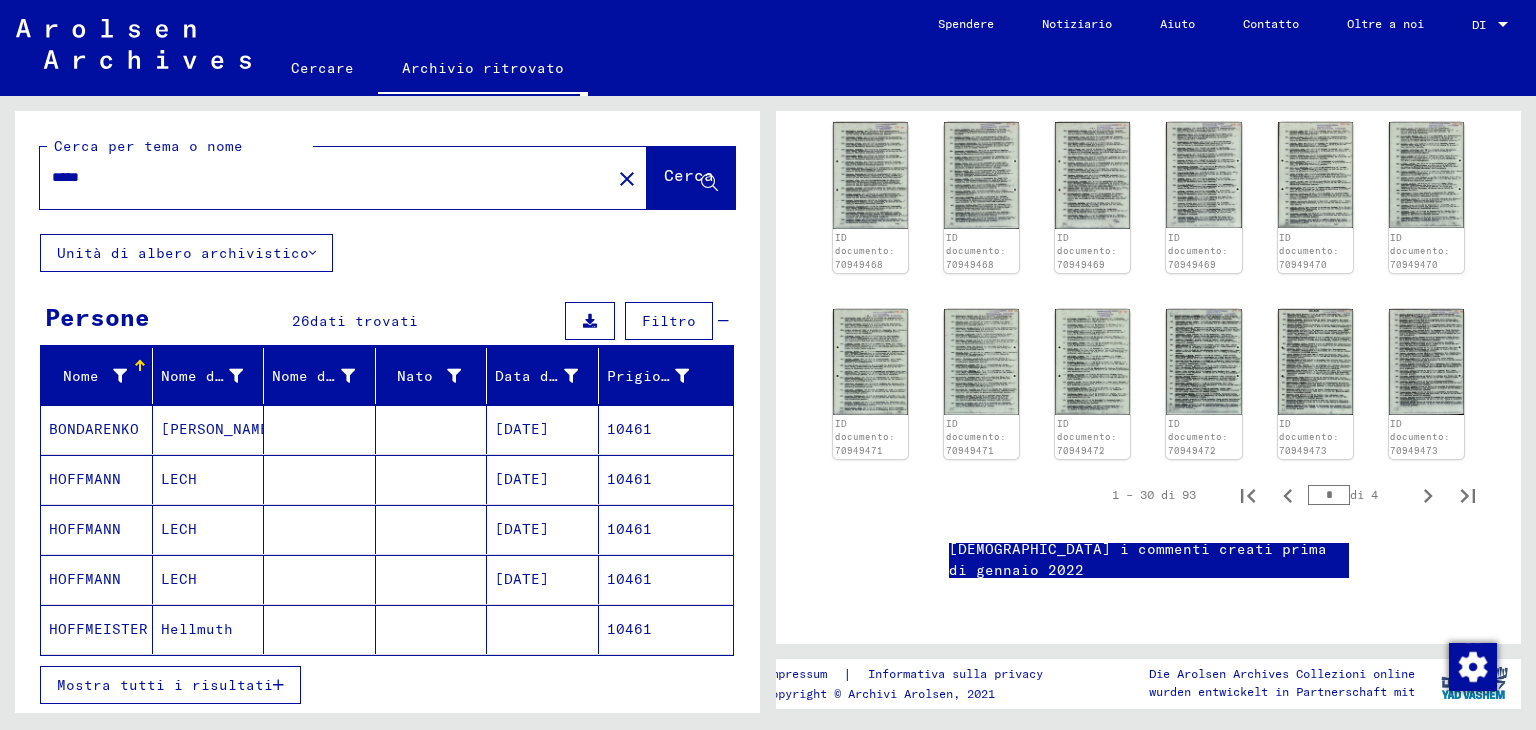 scroll, scrollTop: 1100, scrollLeft: 0, axis: vertical 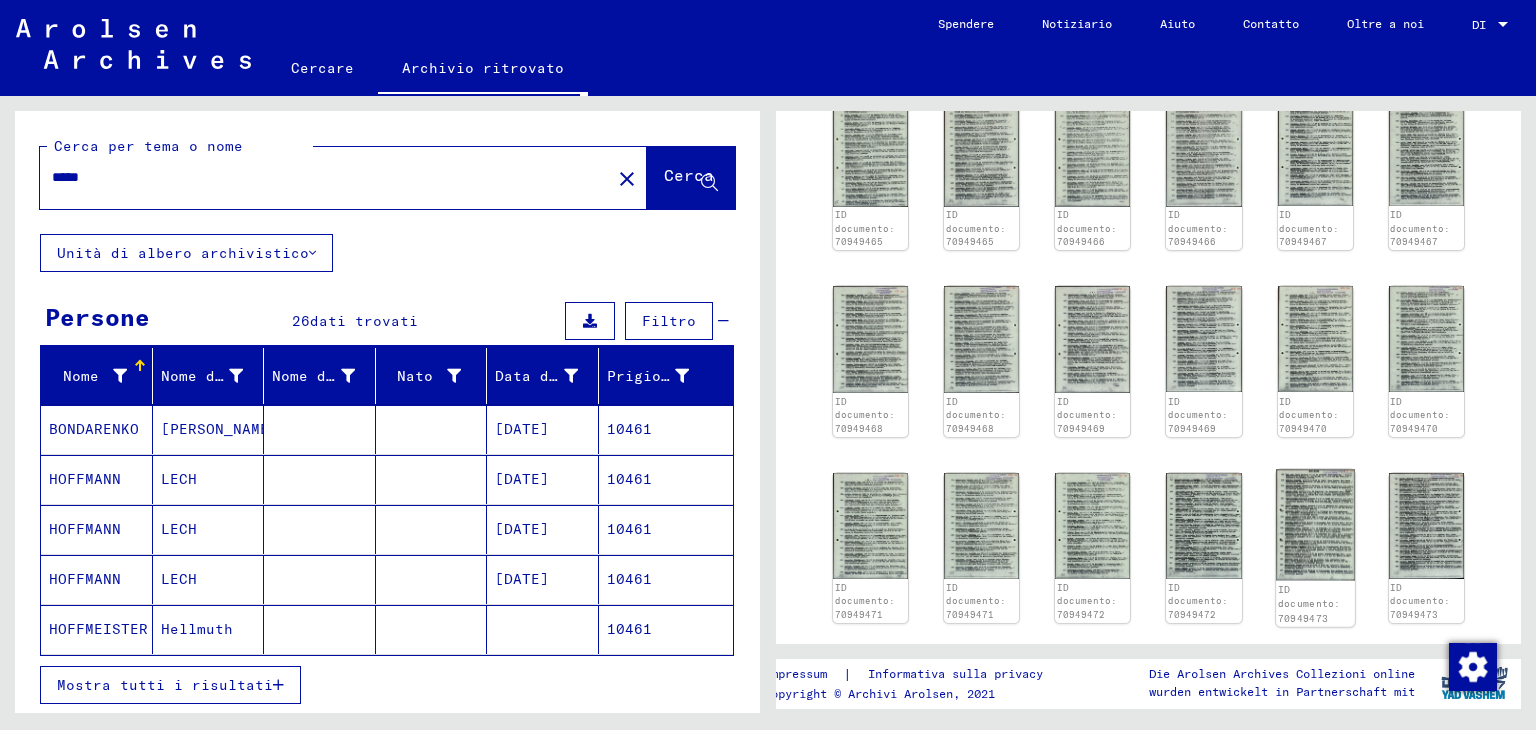 click 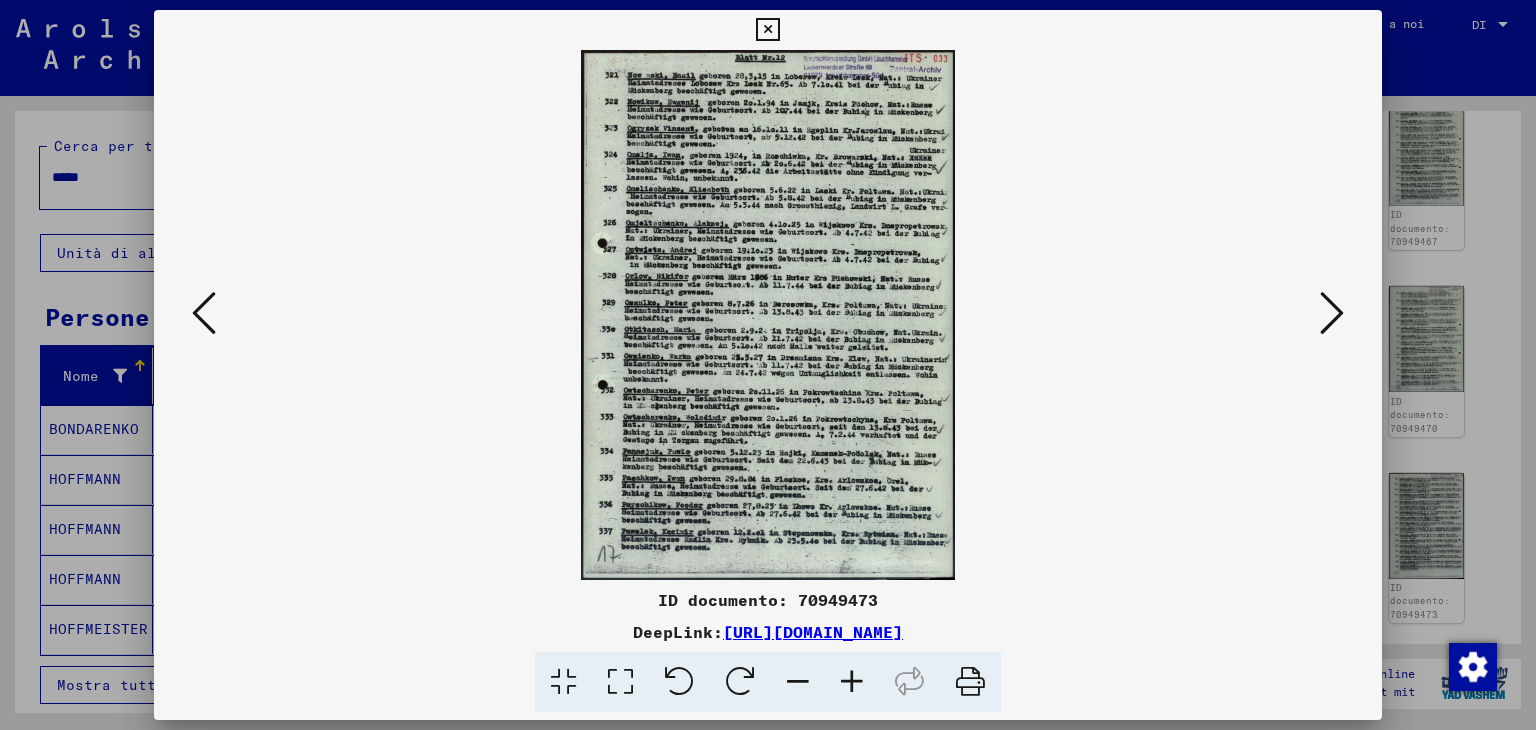 click at bounding box center (852, 682) 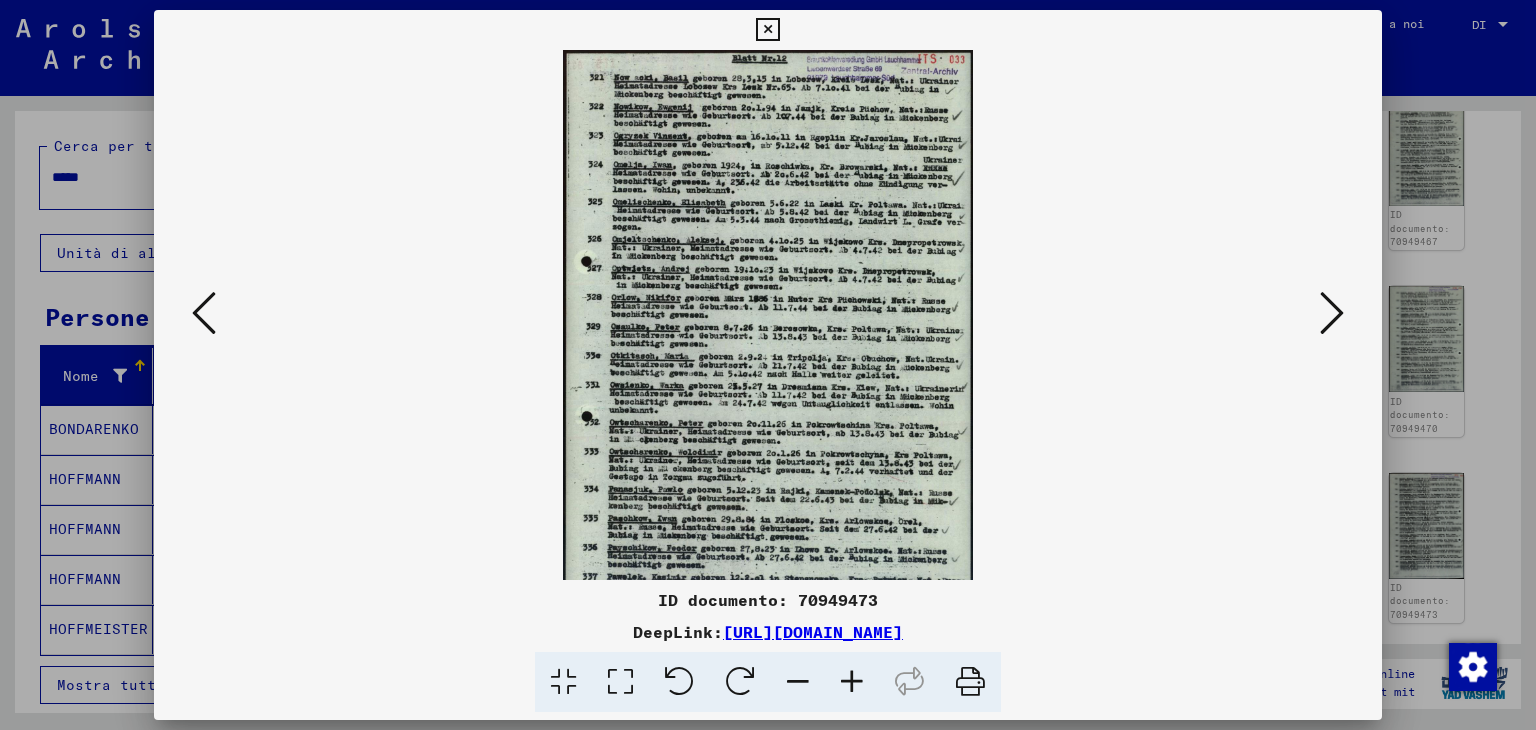 click at bounding box center (852, 682) 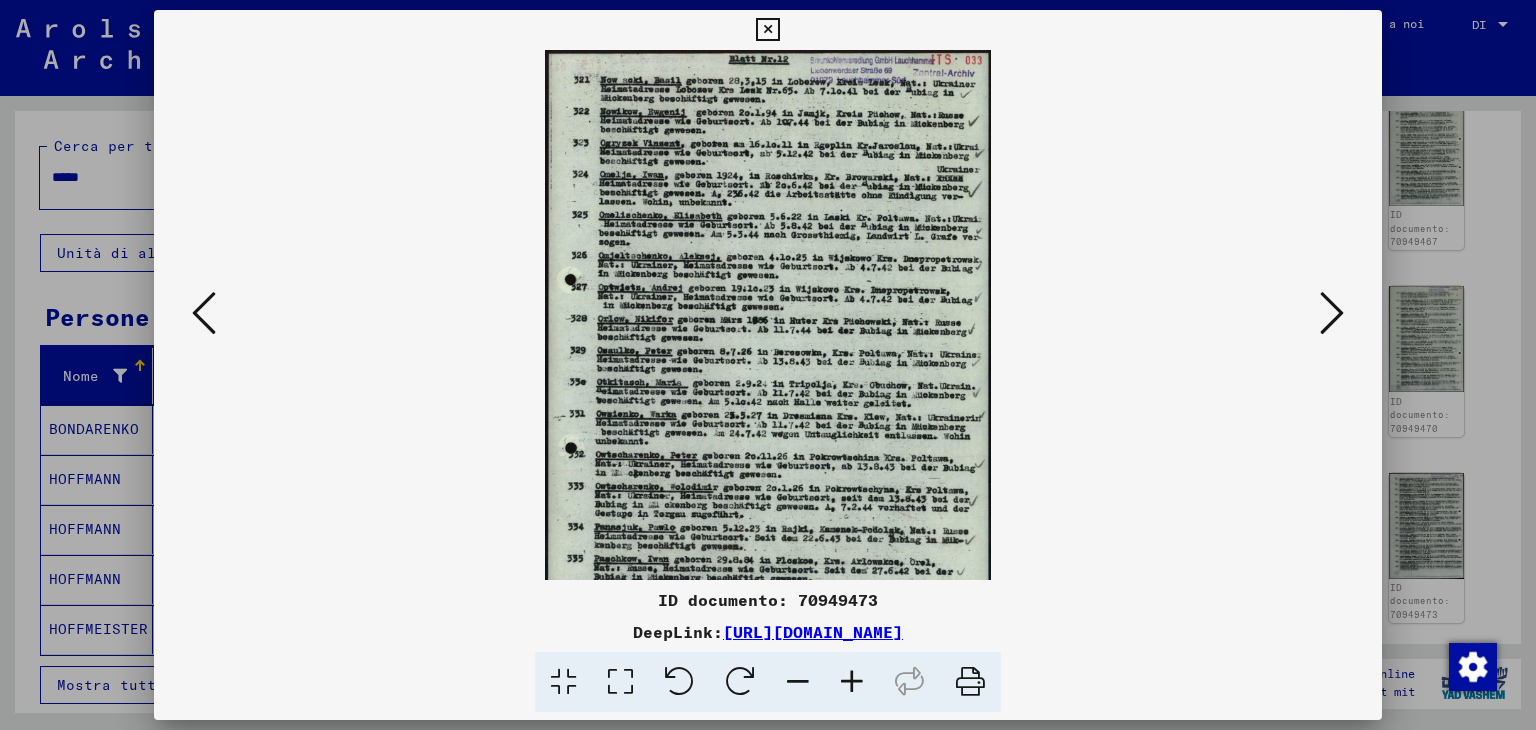 click at bounding box center [852, 682] 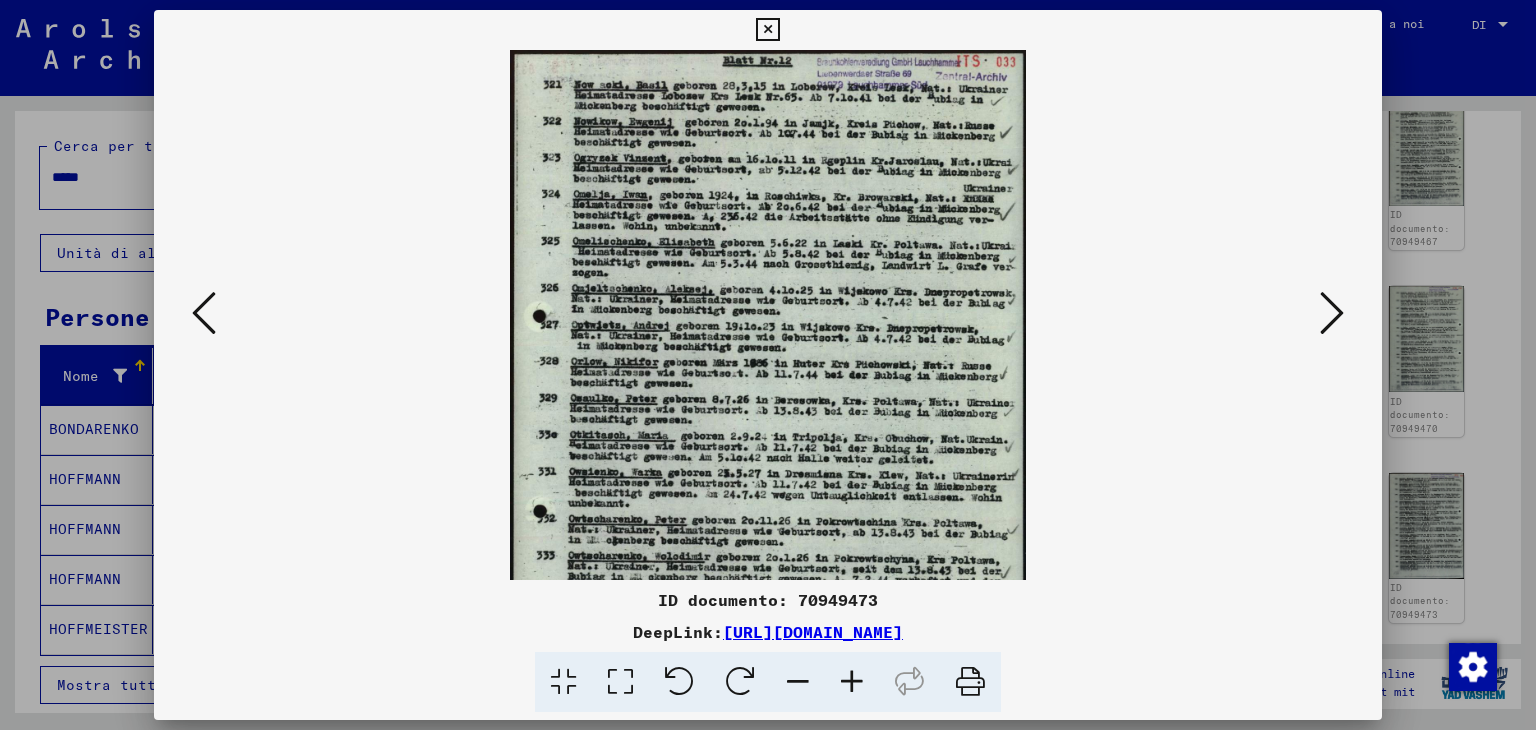 click at bounding box center [852, 682] 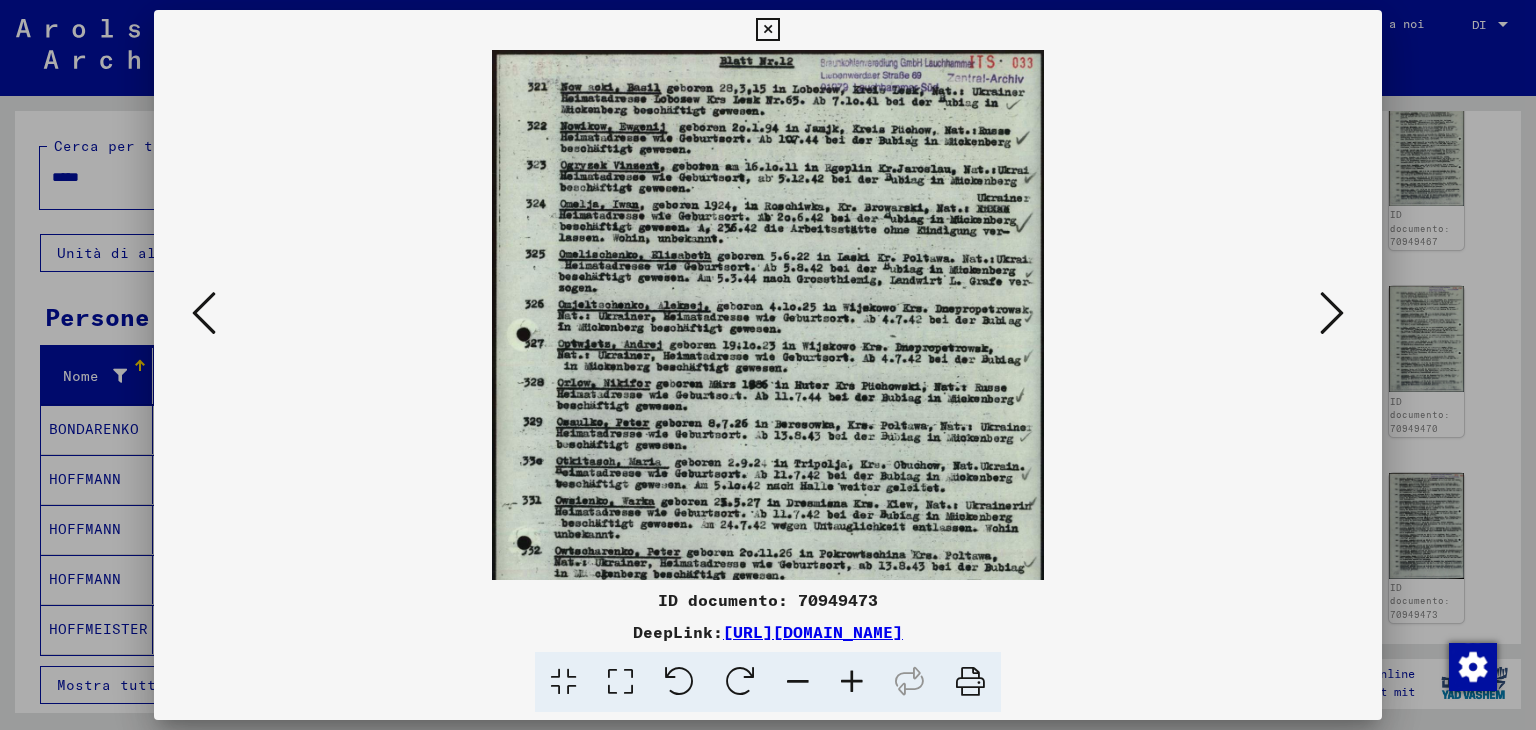 click at bounding box center (852, 682) 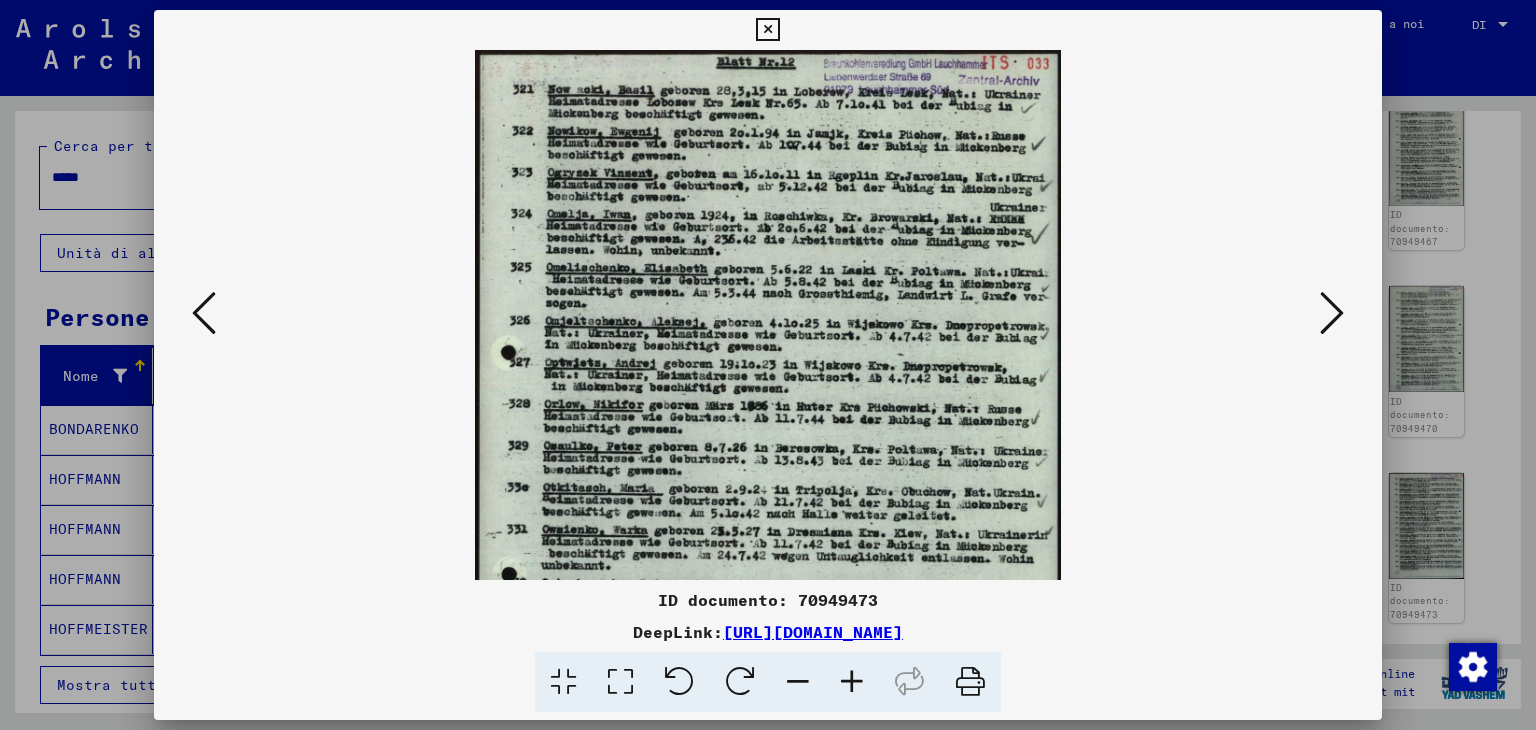 click at bounding box center [852, 682] 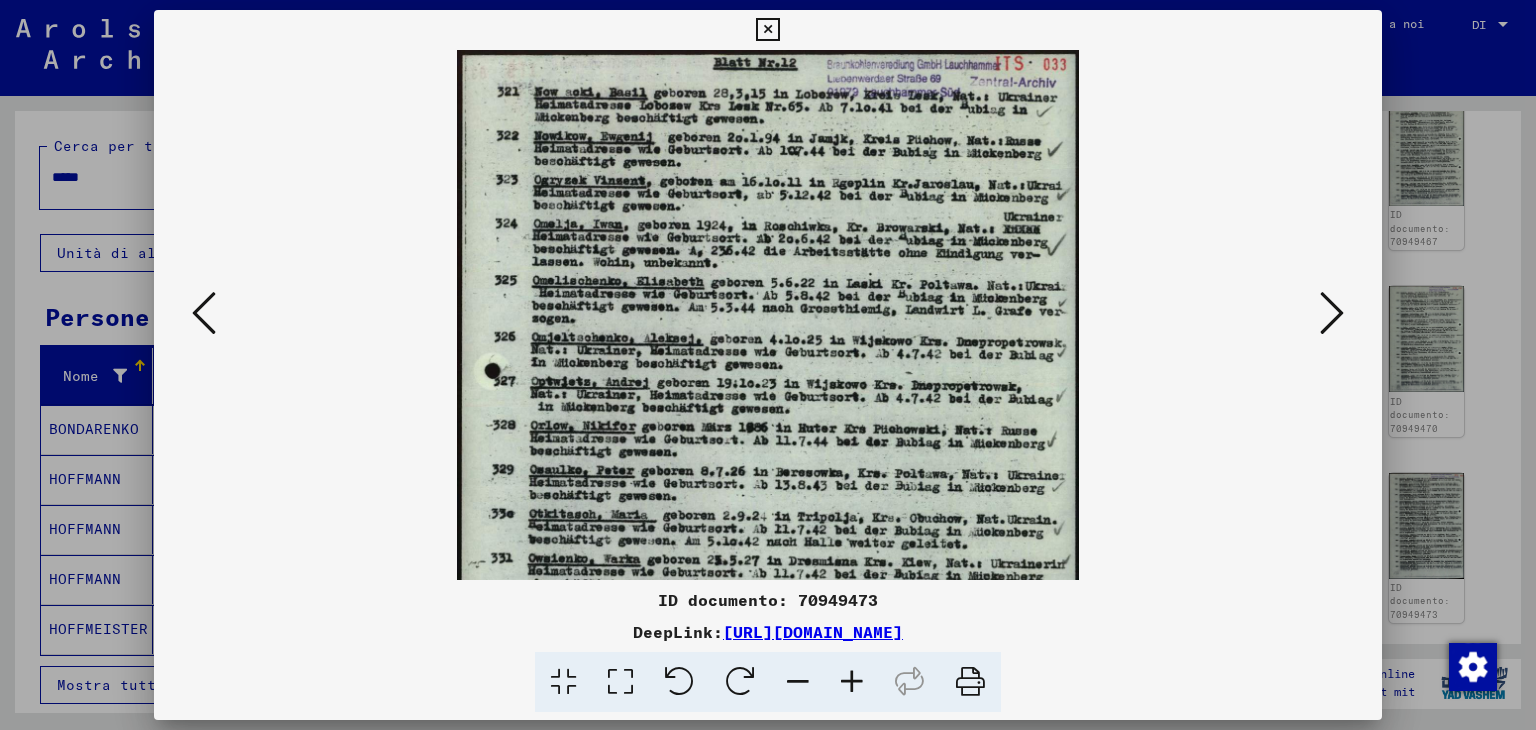click at bounding box center (852, 682) 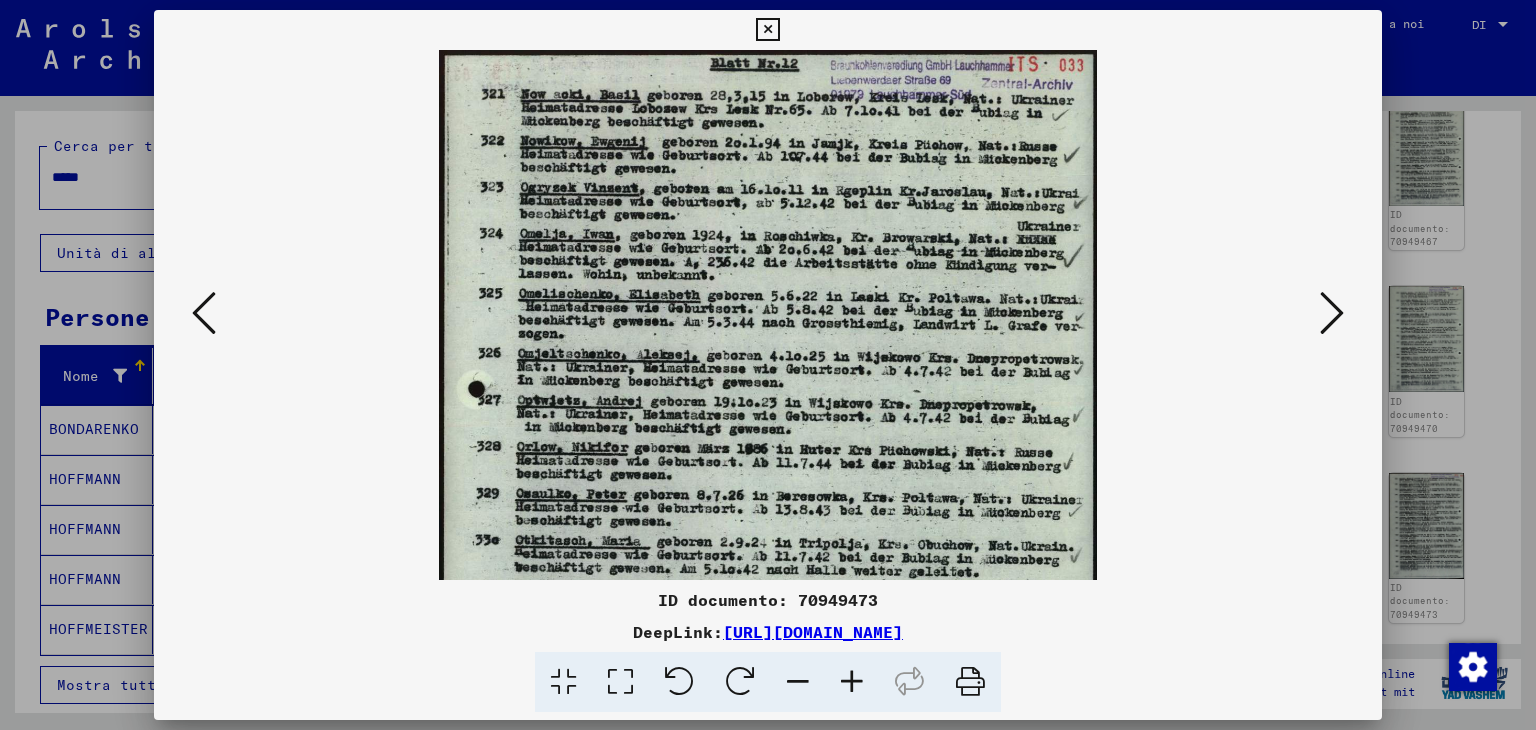 click at bounding box center (852, 682) 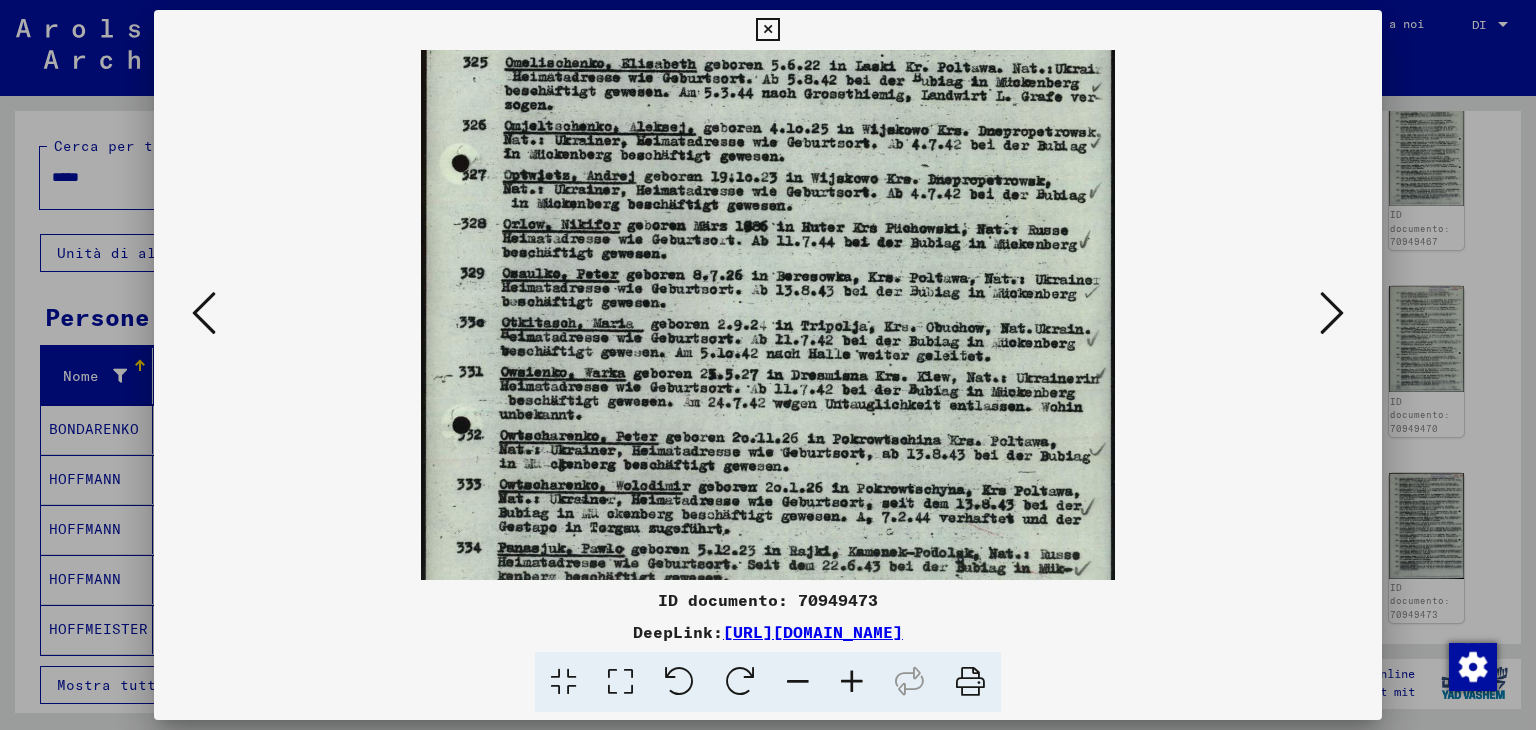 drag, startPoint x: 682, startPoint y: 544, endPoint x: 791, endPoint y: 302, distance: 265.41476 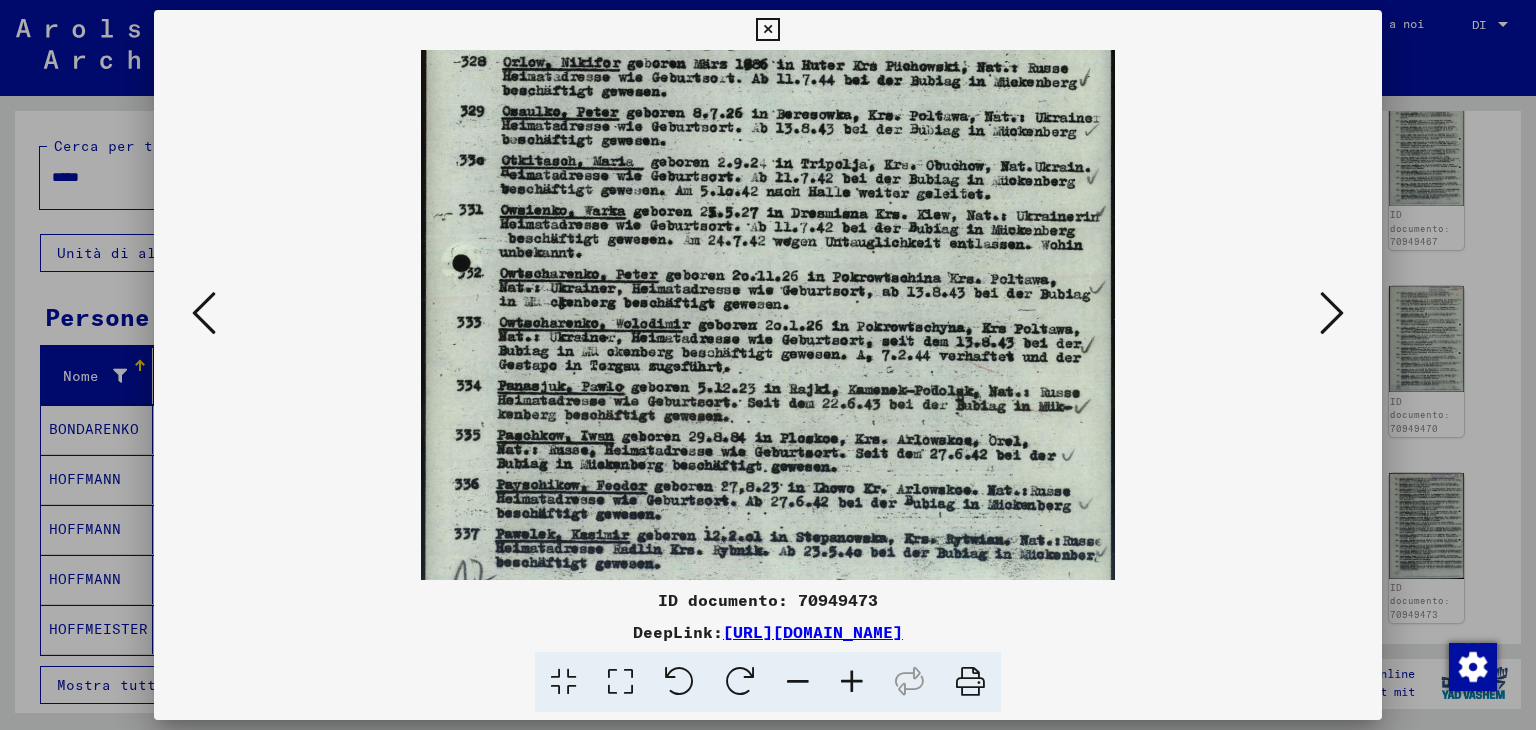 drag, startPoint x: 751, startPoint y: 477, endPoint x: 816, endPoint y: 316, distance: 173.62604 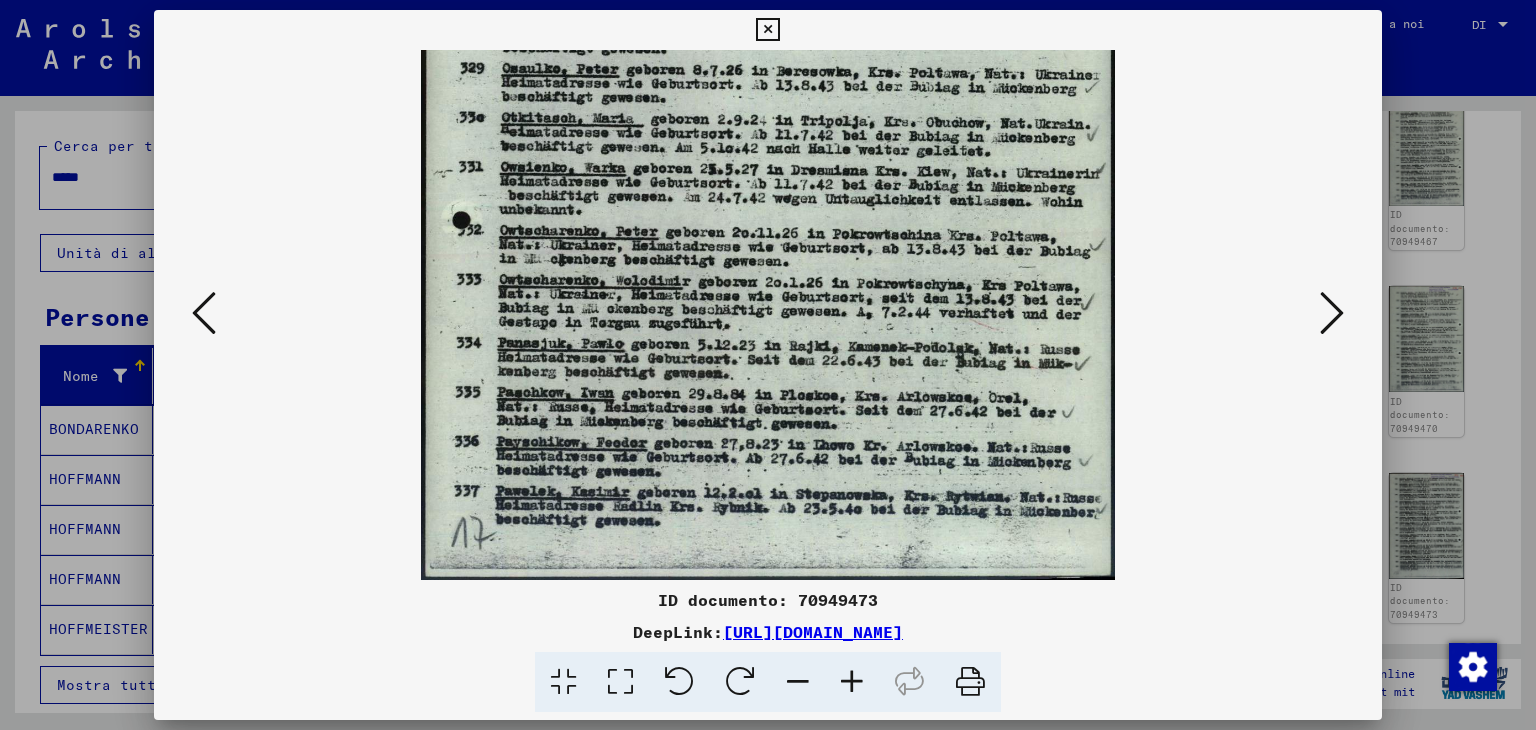 drag, startPoint x: 768, startPoint y: 489, endPoint x: 844, endPoint y: 326, distance: 179.84715 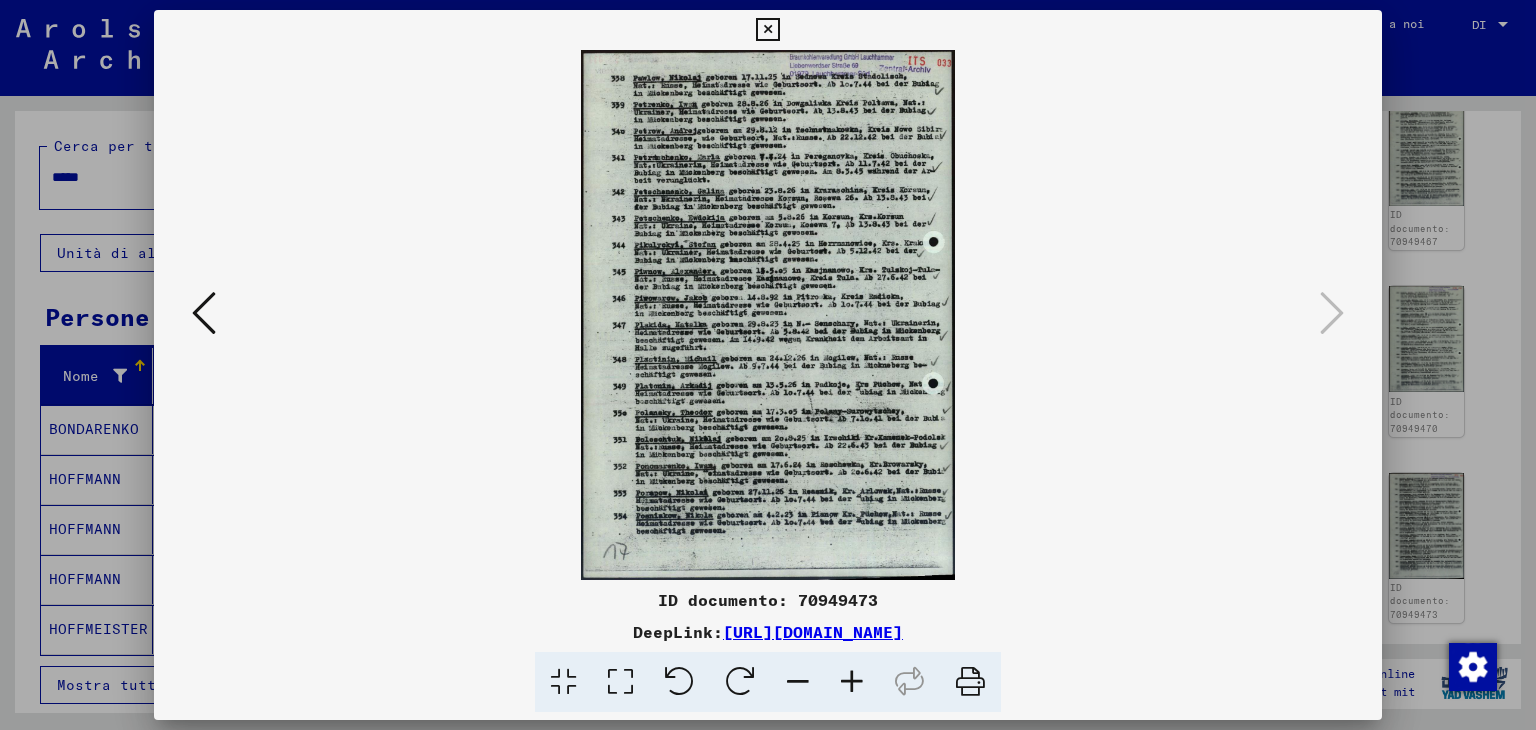 scroll, scrollTop: 0, scrollLeft: 0, axis: both 